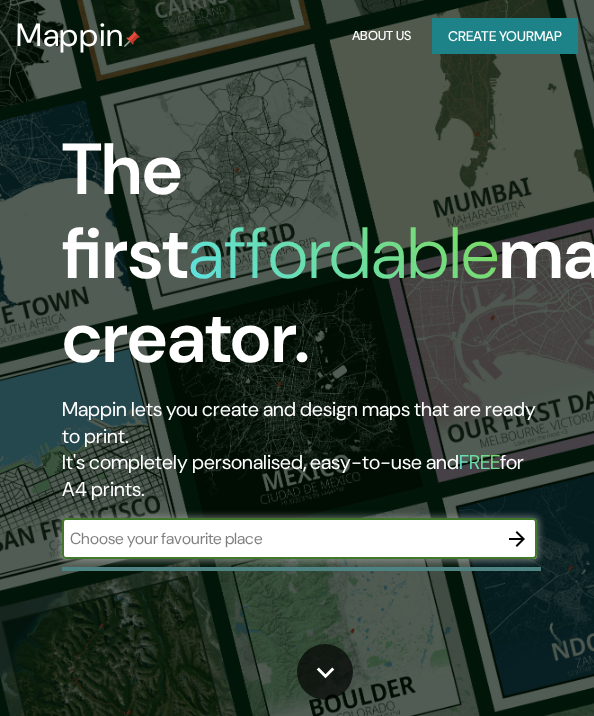 scroll, scrollTop: 0, scrollLeft: 0, axis: both 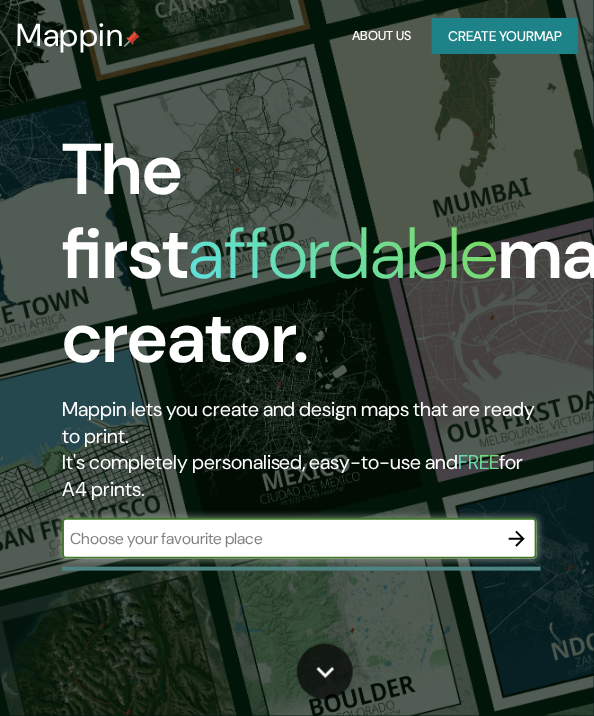 click on "​" at bounding box center [299, 539] 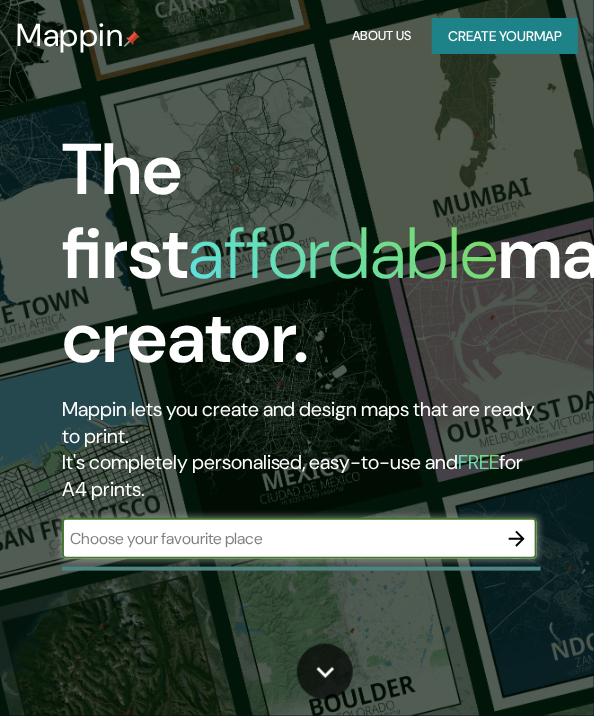 click at bounding box center [279, 538] 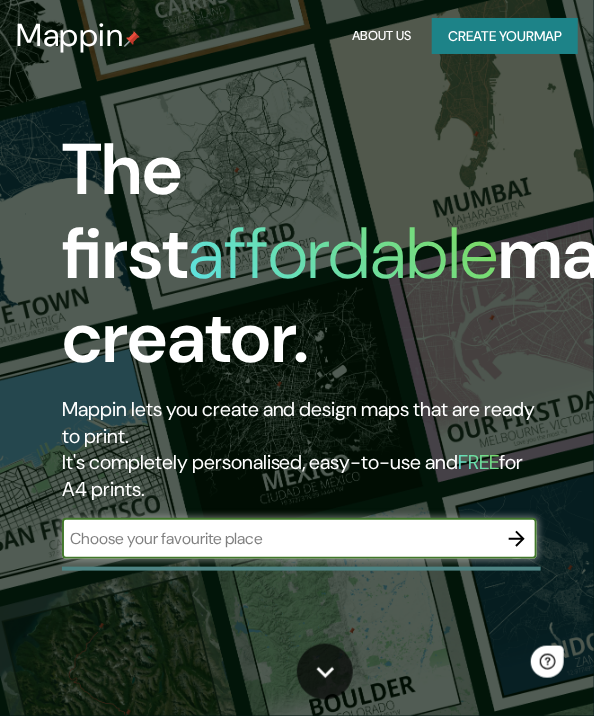 scroll, scrollTop: 0, scrollLeft: 0, axis: both 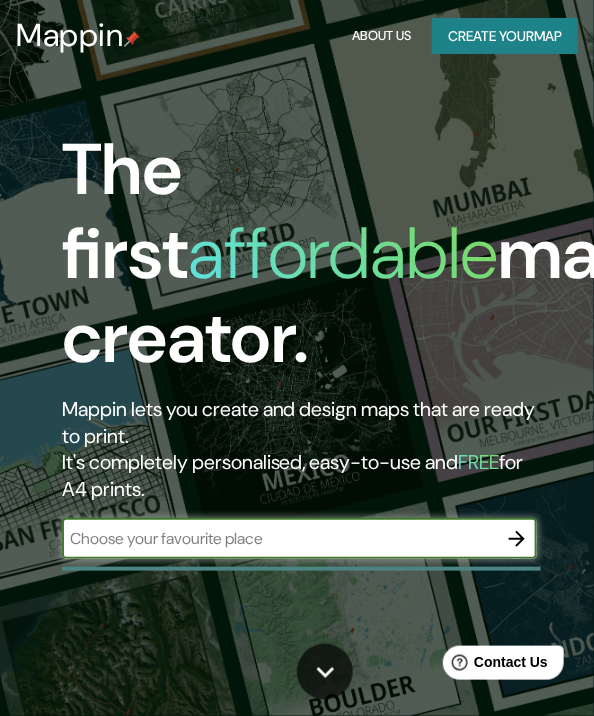 type on "[COUNTRY]" 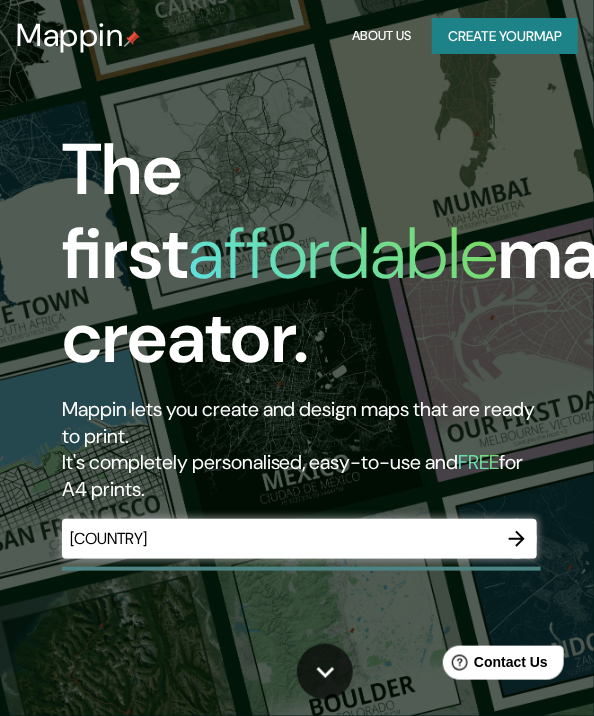click on "Mappin lets you create and design maps that are ready to print. It's completely personalised, easy-to-use and  FREE  for A4 prints." at bounding box center (299, 449) 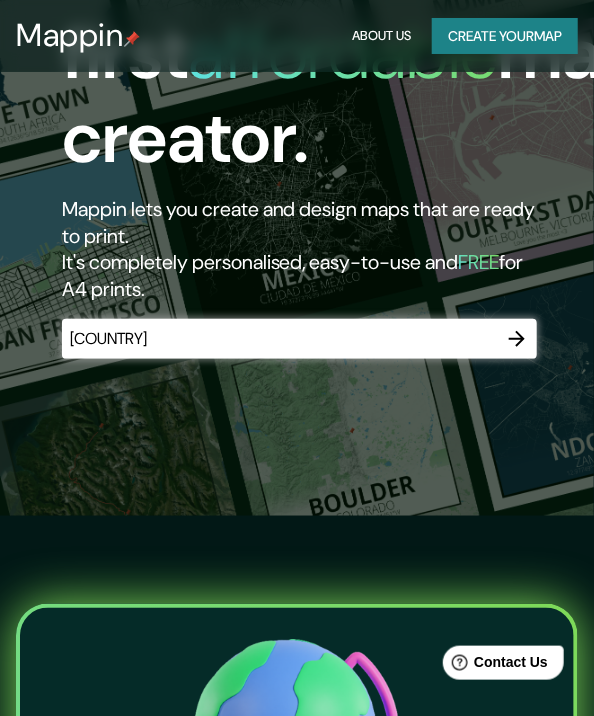 click at bounding box center [517, 339] 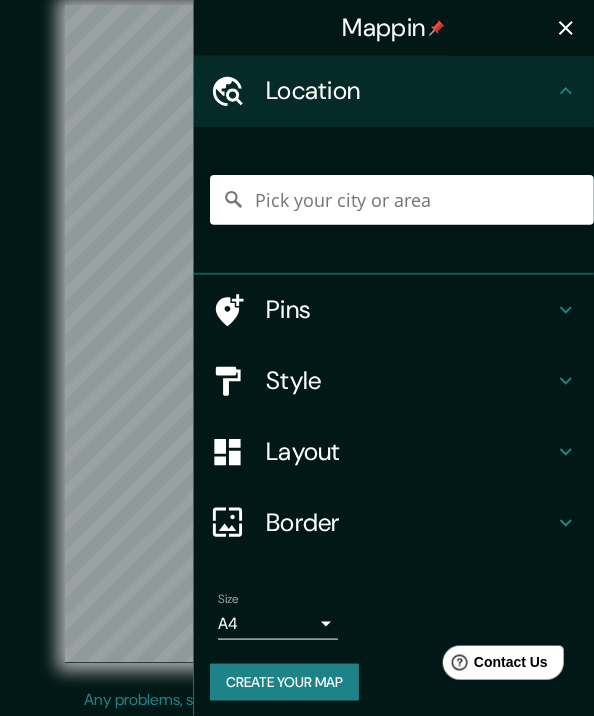 scroll, scrollTop: 0, scrollLeft: 0, axis: both 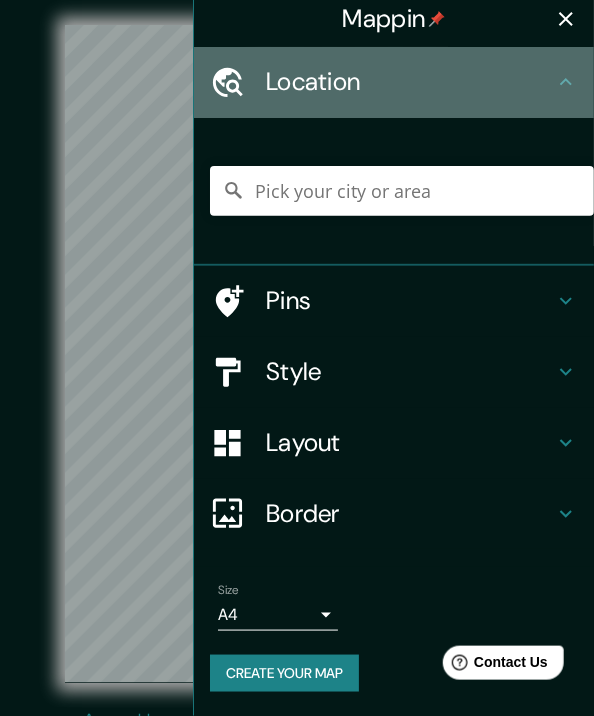 click 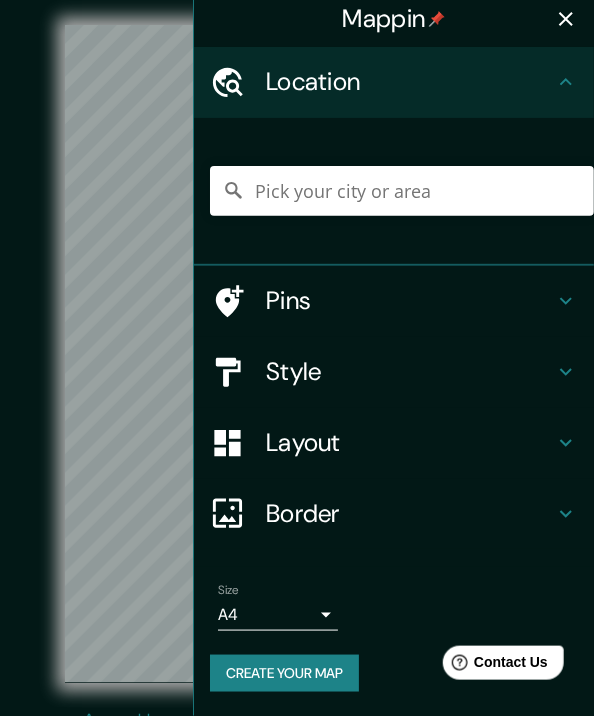 scroll, scrollTop: 41, scrollLeft: 0, axis: vertical 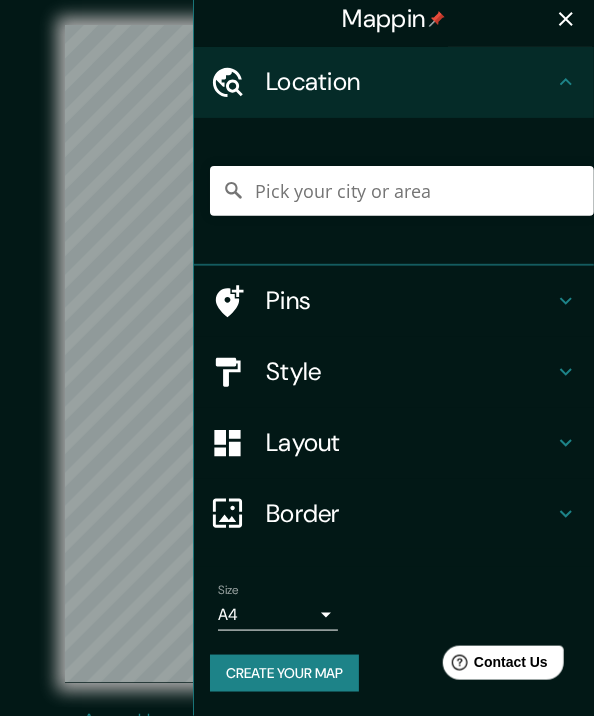 click on "© Mapbox   © OpenStreetMap   Improve this map" at bounding box center (297, 354) 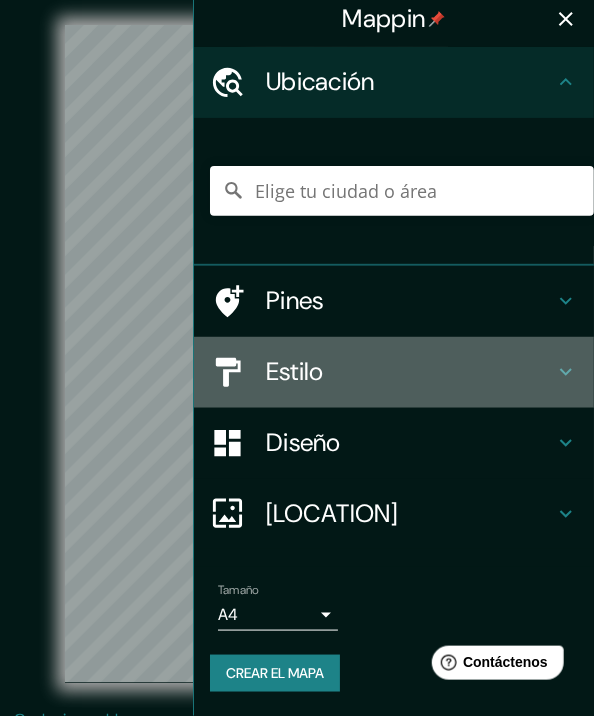 click on "Estilo" at bounding box center [410, 372] 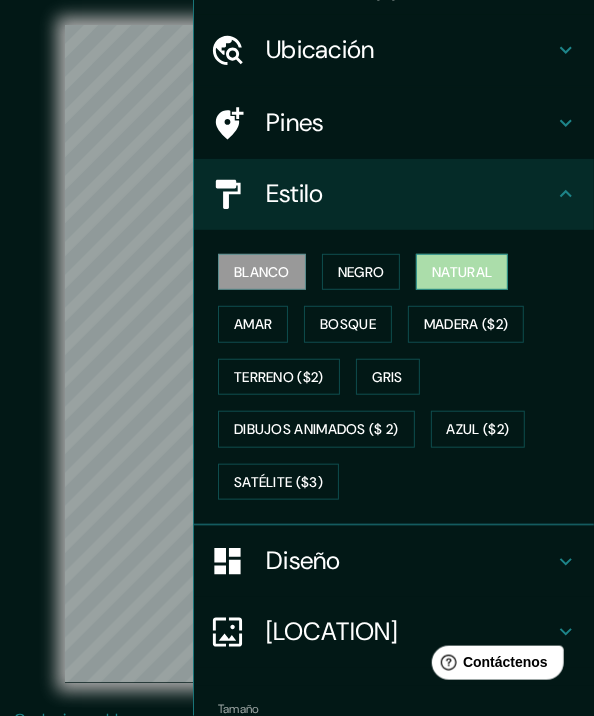 click on "Natural" at bounding box center (462, 272) 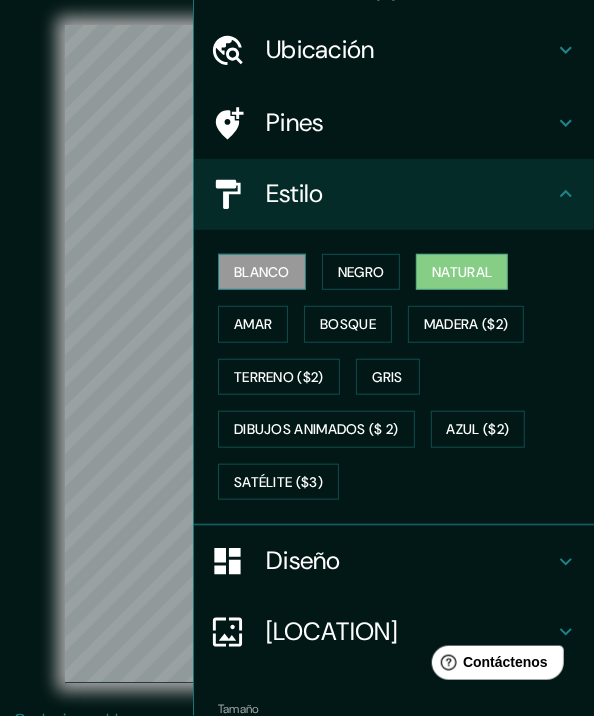 click on "Blanco" at bounding box center [262, 272] 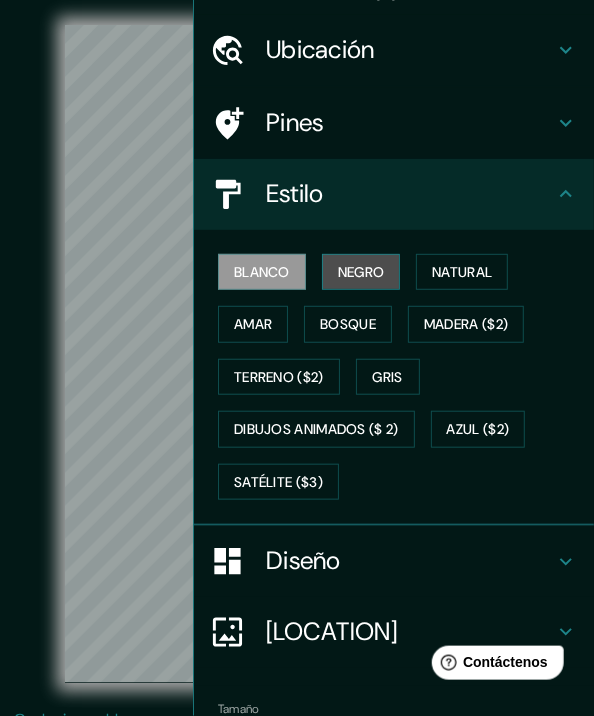 click on "Negro" at bounding box center [361, 272] 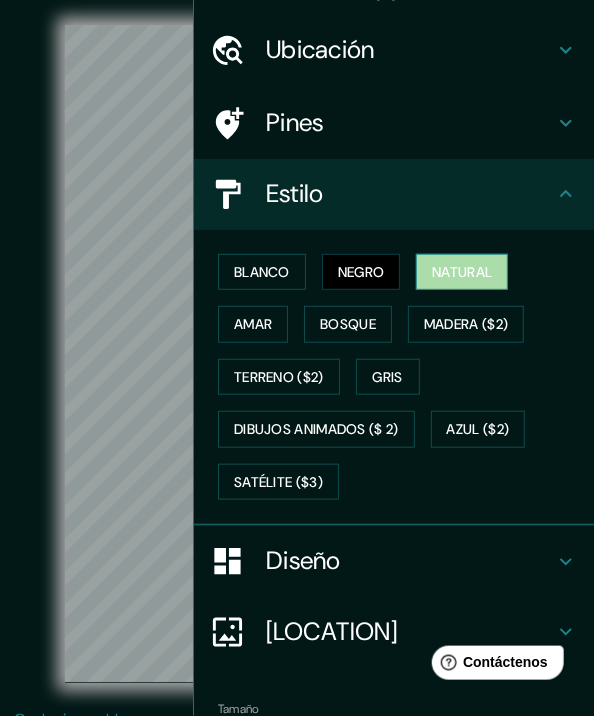 click on "Natural" at bounding box center [462, 272] 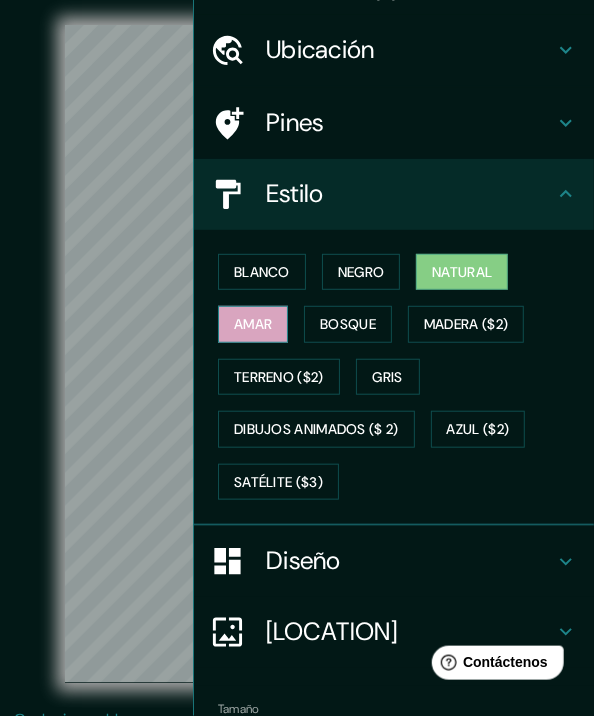 click on "Amar" at bounding box center (253, 324) 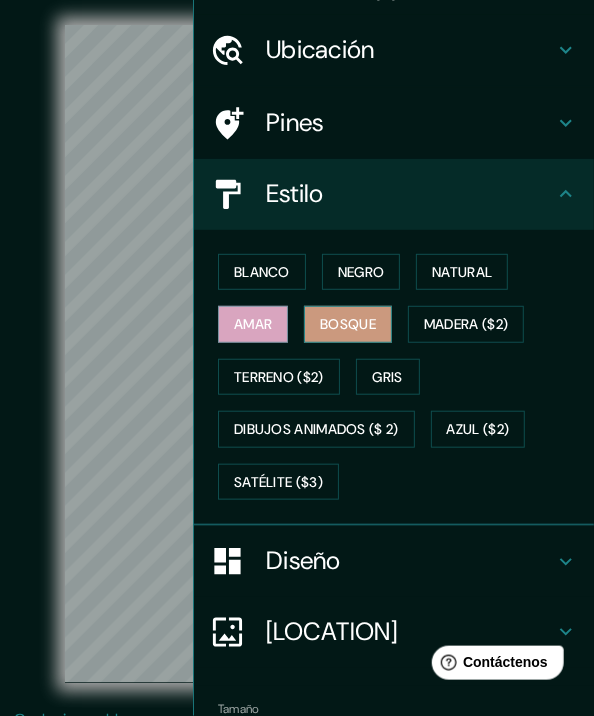 click on "Bosque" at bounding box center [348, 324] 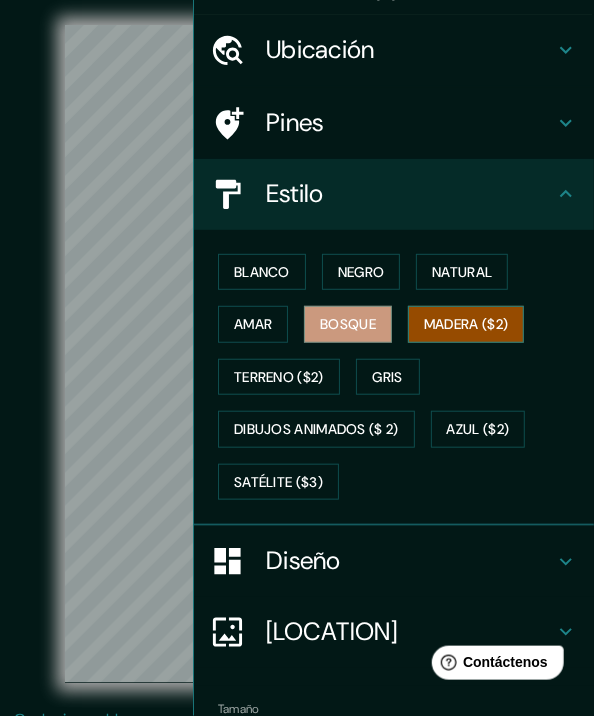 click on "Madera ($2)" at bounding box center [466, 324] 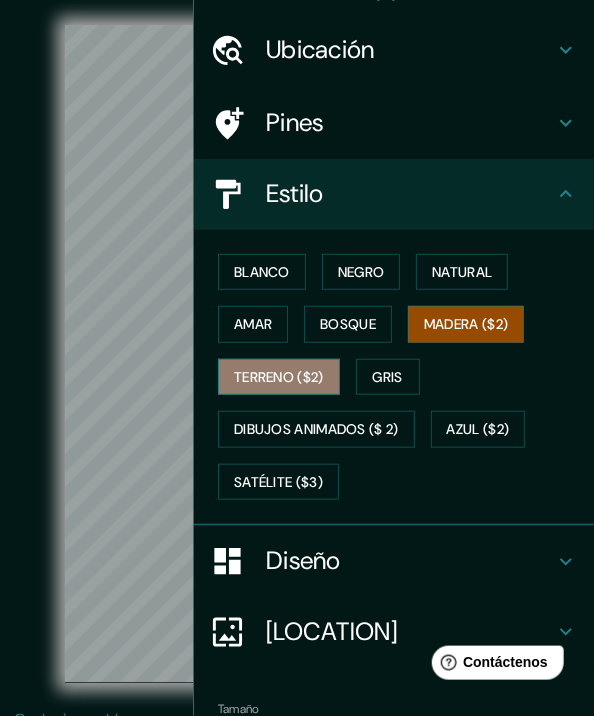 click on "Terreno ($2)" at bounding box center [279, 377] 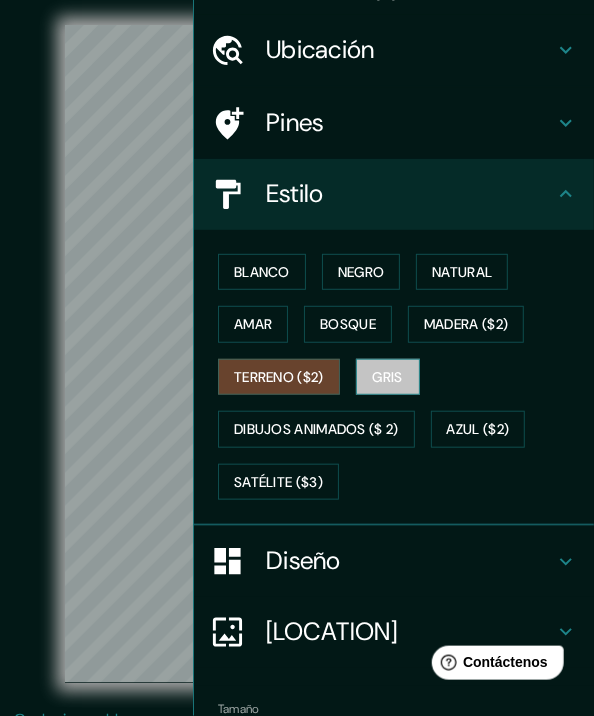 click on "Gris" at bounding box center [388, 377] 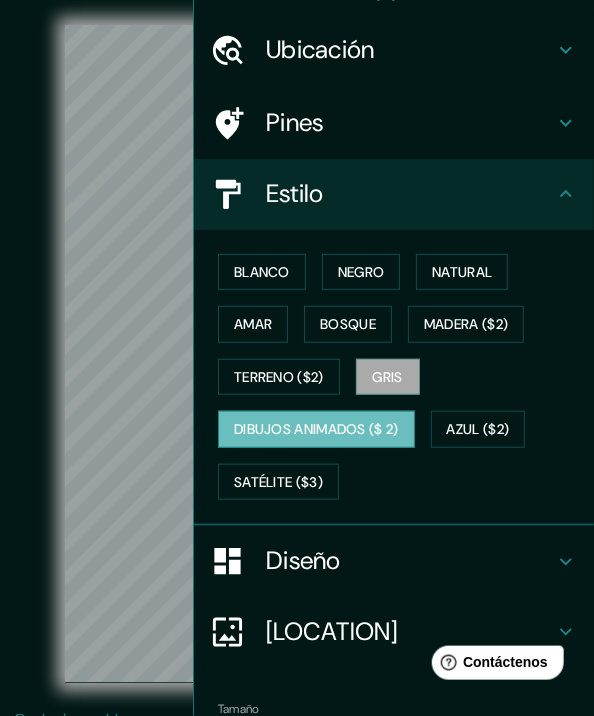 click on "Dibujos animados ($ 2)" at bounding box center (316, 429) 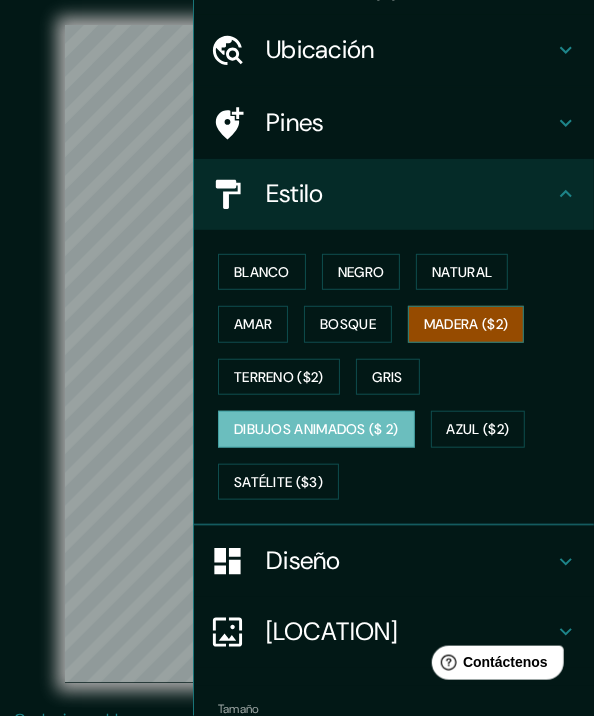 click on "Madera ($2)" at bounding box center (466, 324) 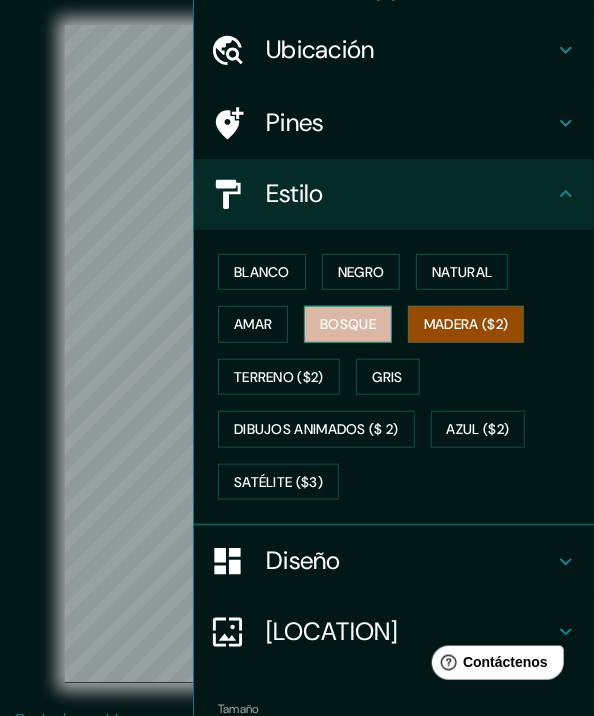 click on "Bosque" at bounding box center (348, 324) 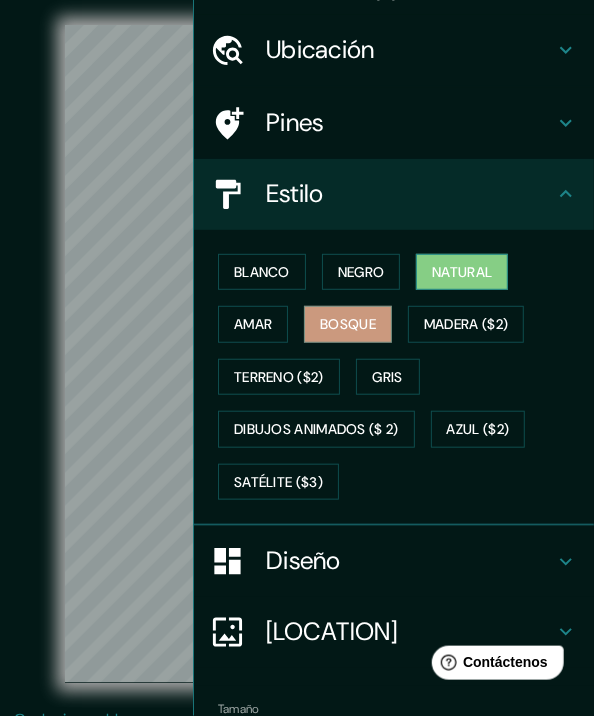 click on "Natural" at bounding box center [462, 272] 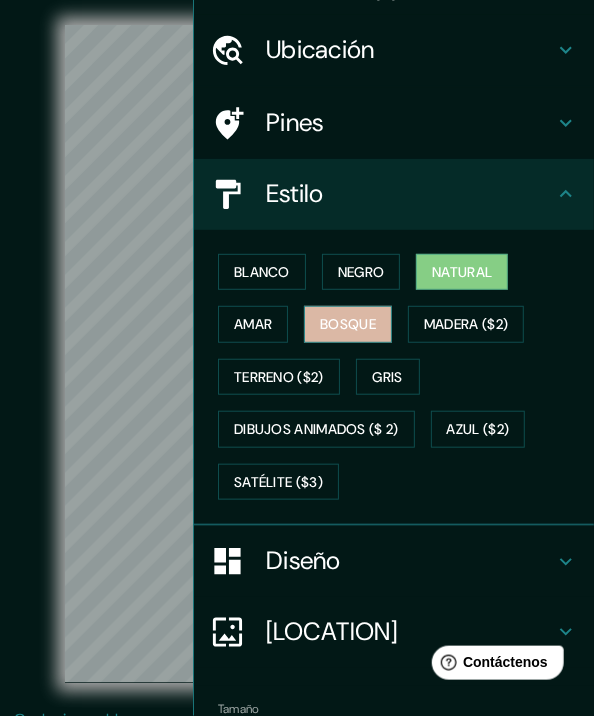 click on "Bosque" at bounding box center [348, 324] 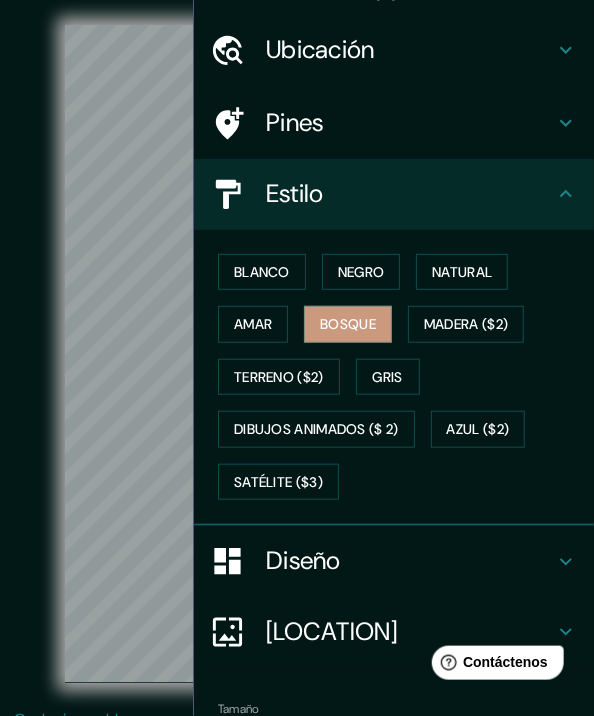 click on "Pines" at bounding box center (394, 123) 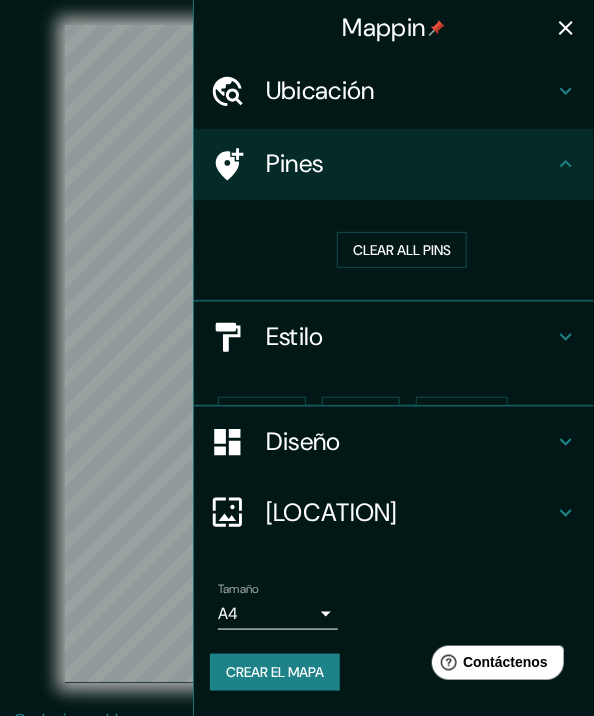 scroll, scrollTop: 0, scrollLeft: 0, axis: both 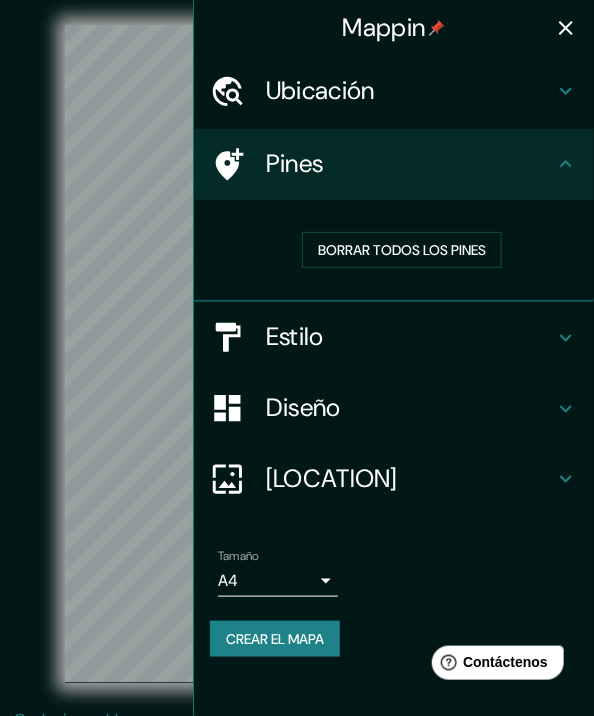 click on "Ubicación" at bounding box center (394, 91) 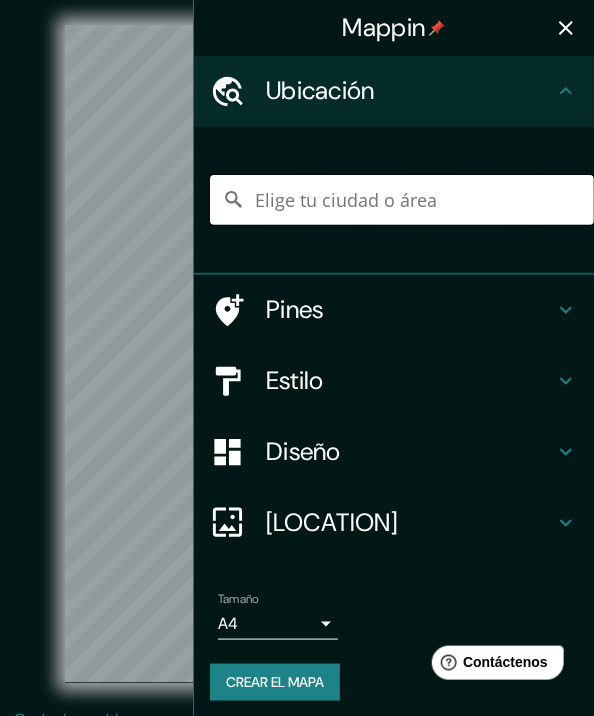 click at bounding box center [402, 200] 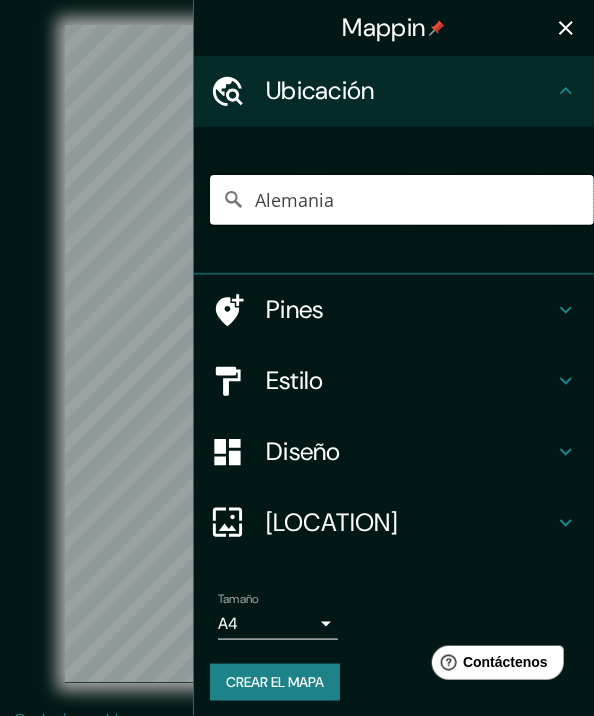 scroll, scrollTop: 0, scrollLeft: 0, axis: both 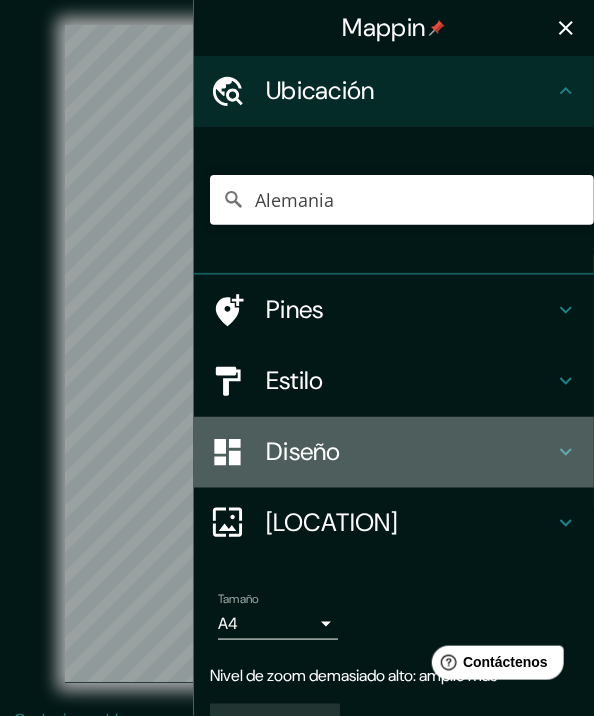 click on "Diseño" at bounding box center (410, 452) 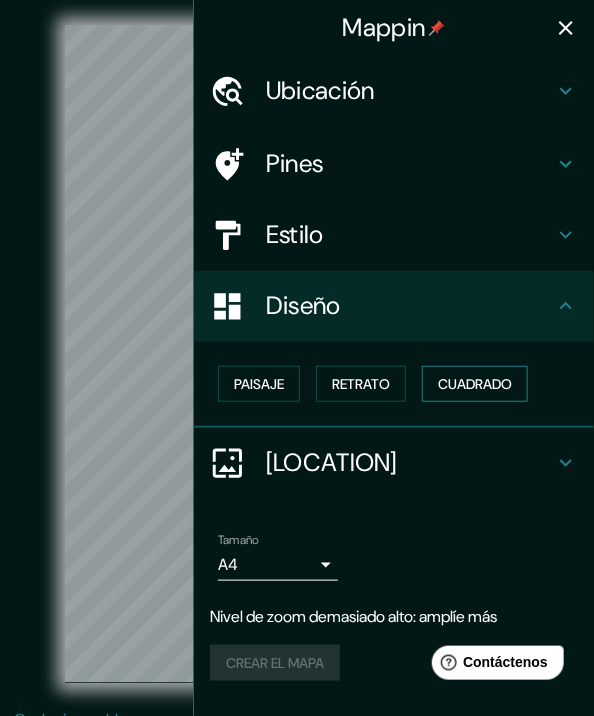 click on "Cuadrado" at bounding box center (475, 384) 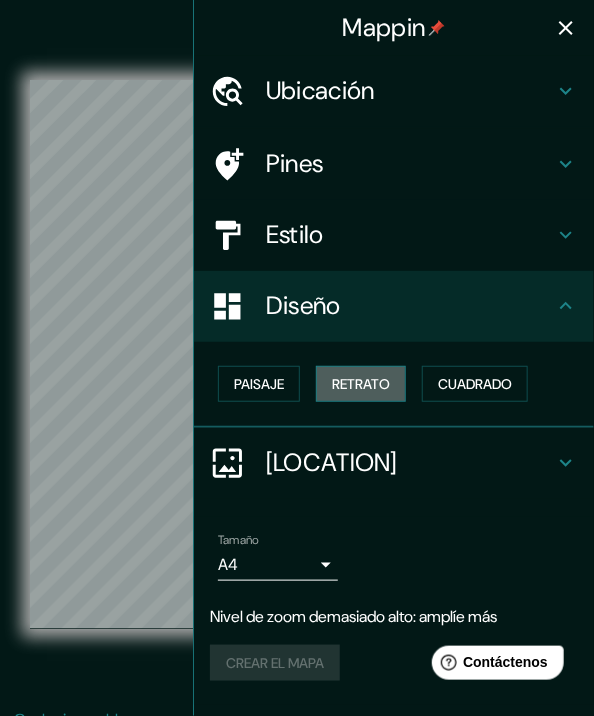 click on "Retrato" at bounding box center (361, 384) 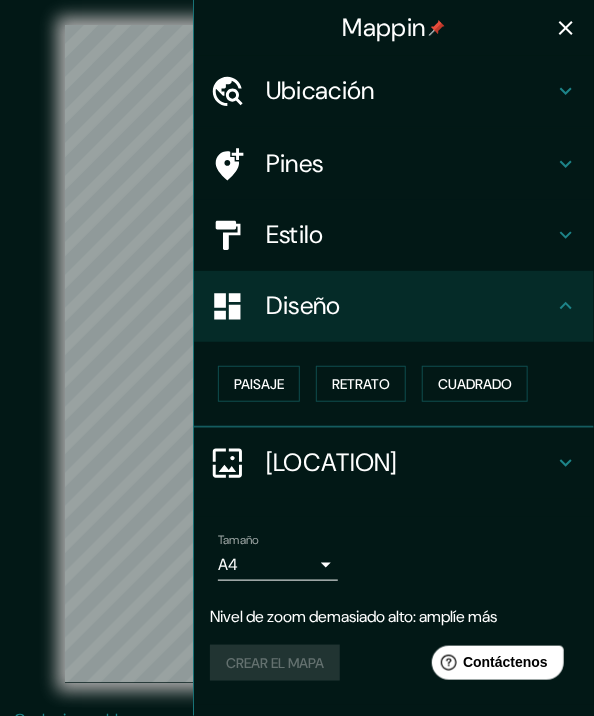click on "Paisaje Retrato Cuadrado" at bounding box center [402, 384] 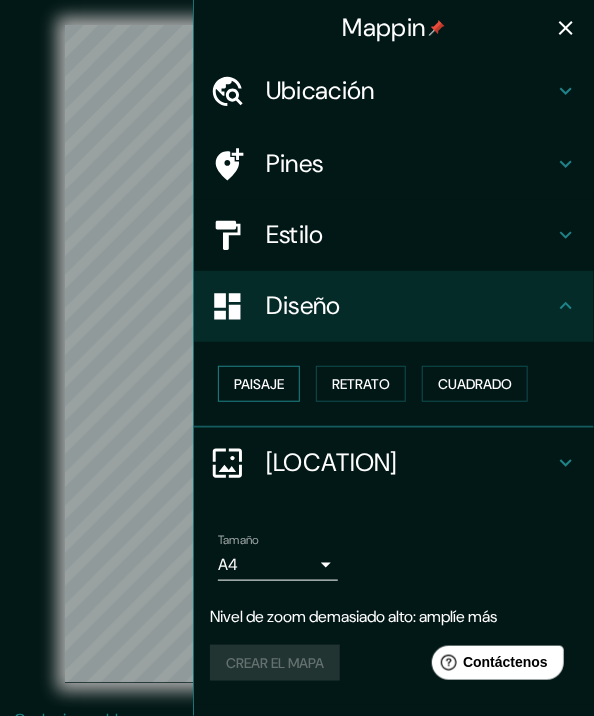 click on "Paisaje" at bounding box center [259, 384] 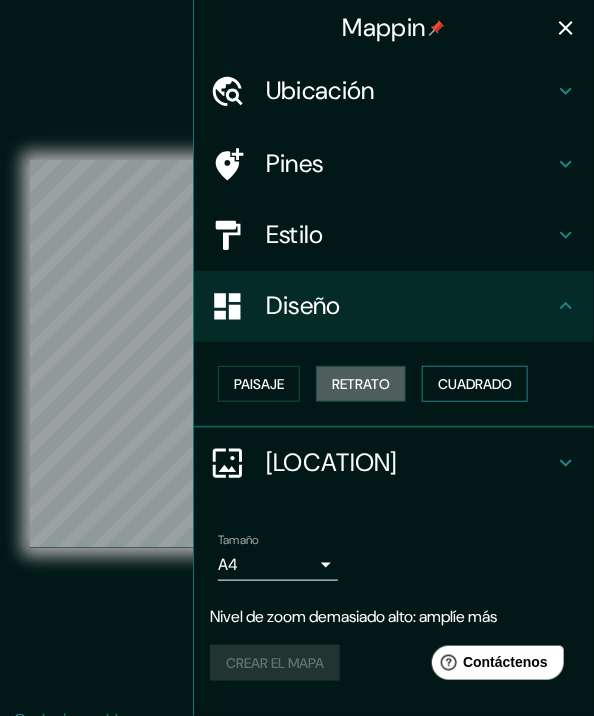 drag, startPoint x: 356, startPoint y: 410, endPoint x: 424, endPoint y: 417, distance: 68.359344 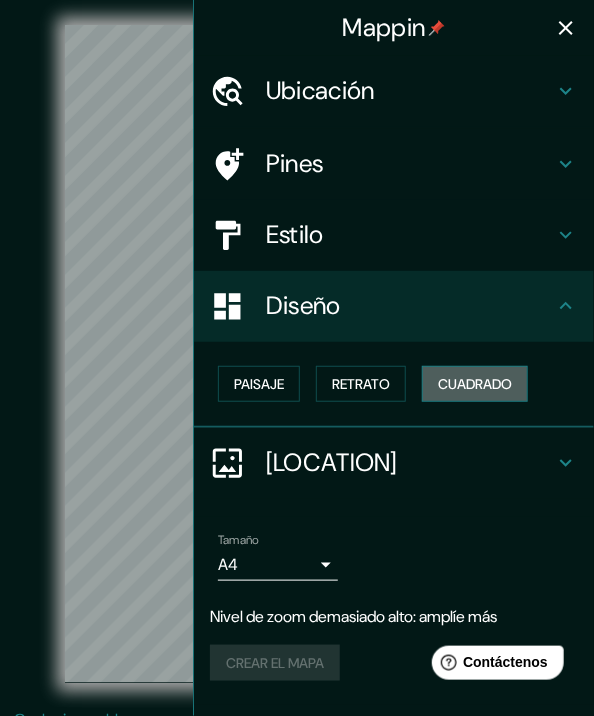 click on "Cuadrado" at bounding box center [475, 384] 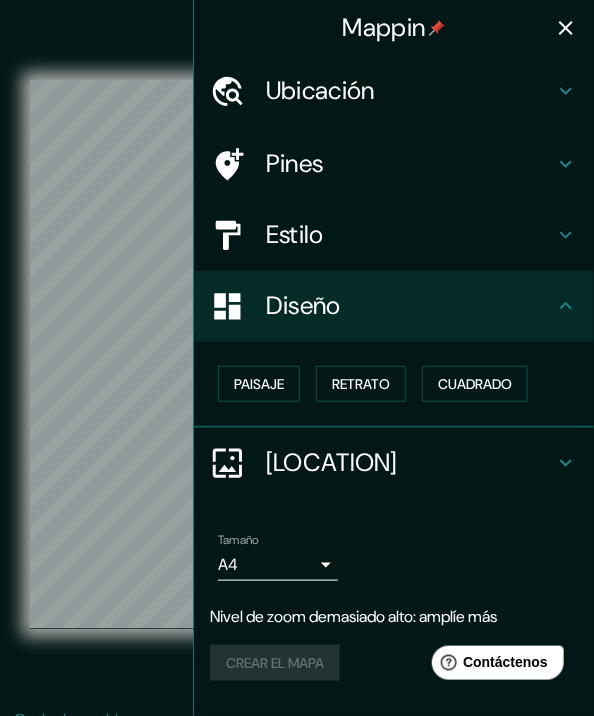 click at bounding box center [566, 28] 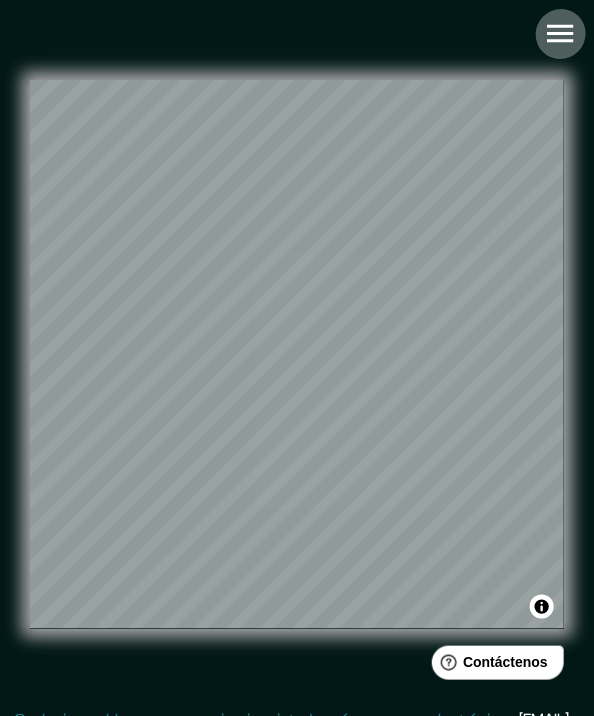 click 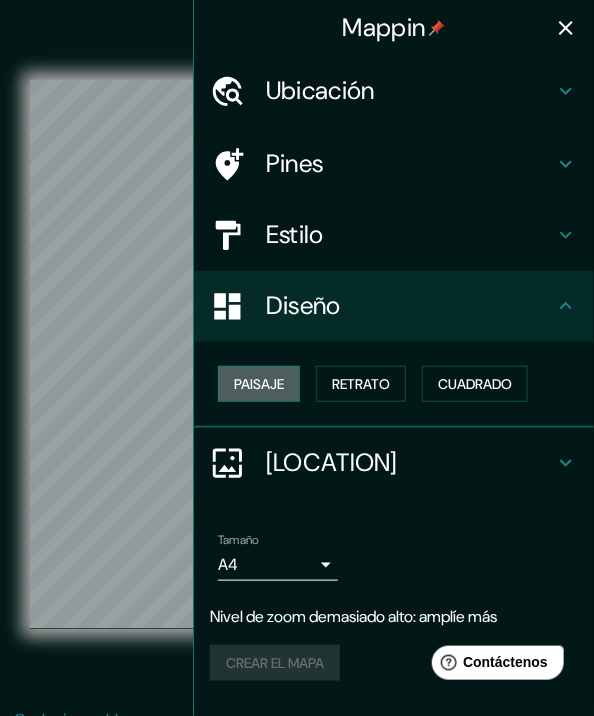 click on "Paisaje" at bounding box center (259, 384) 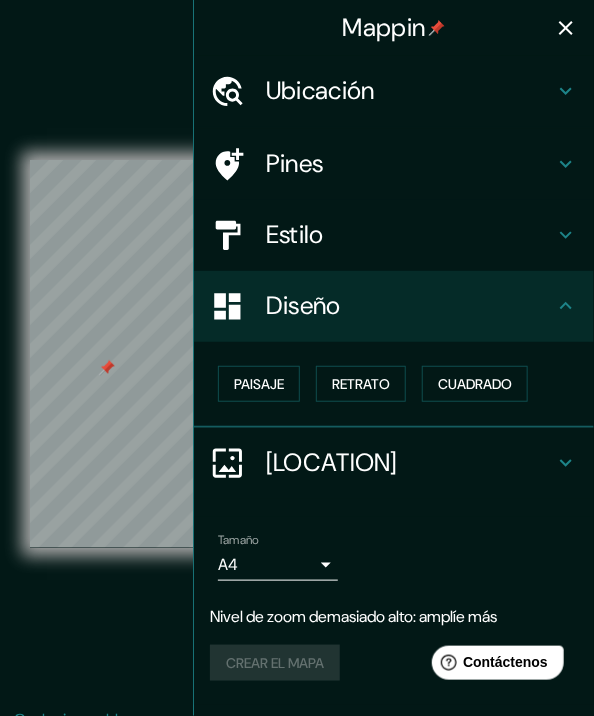 click on "© Mapbox   © OpenStreetMap   Improve this map" at bounding box center (297, 354) 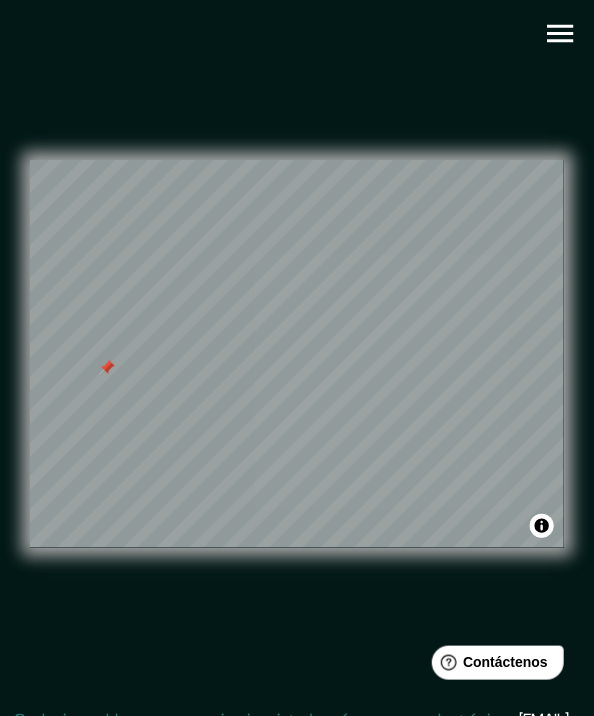 click 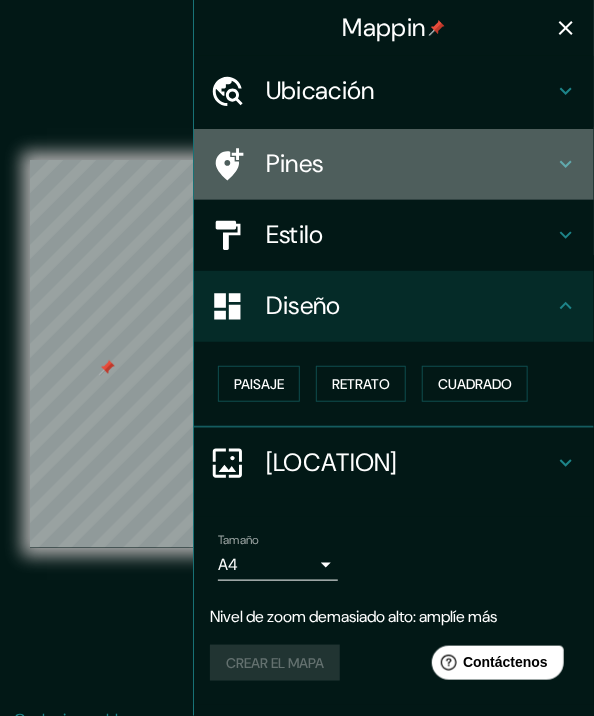 click on "Pines" at bounding box center [410, 164] 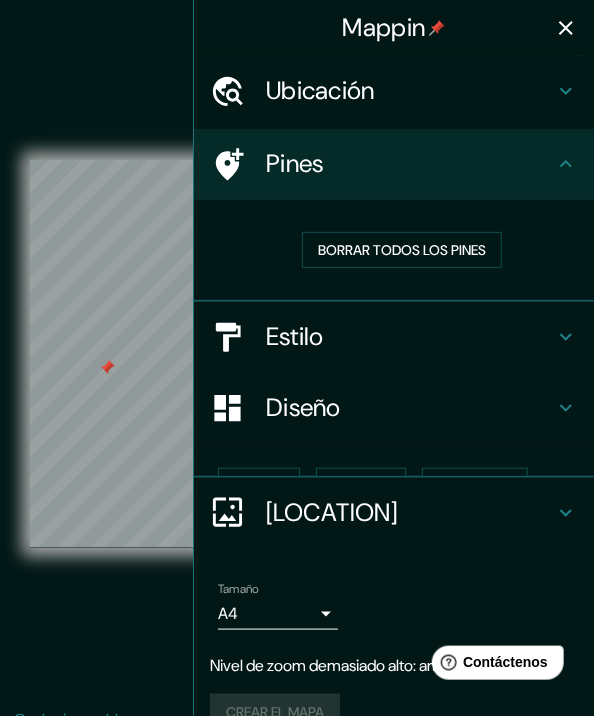click on "Ubicación" at bounding box center [410, 91] 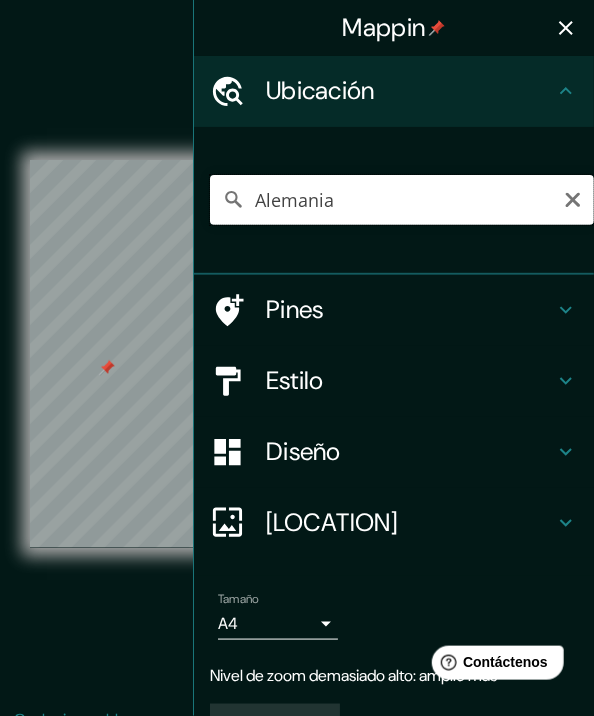 click on "Alemania" at bounding box center [402, 200] 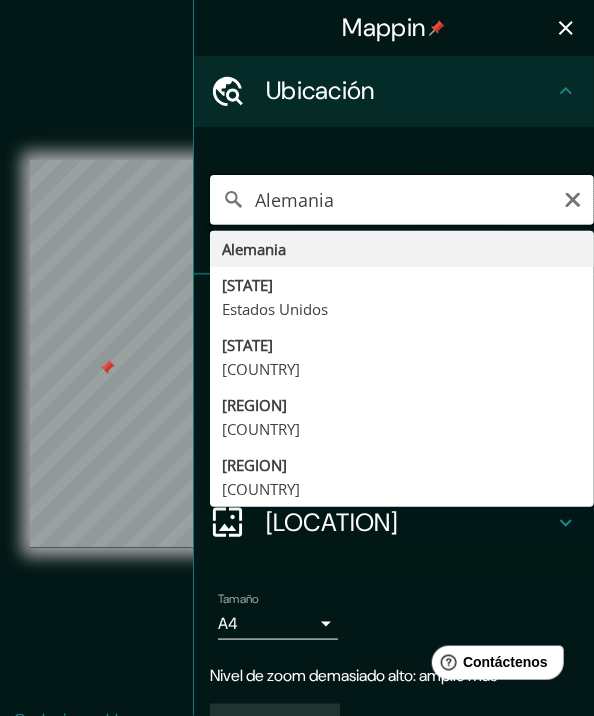 click on "Alemania" at bounding box center [402, 200] 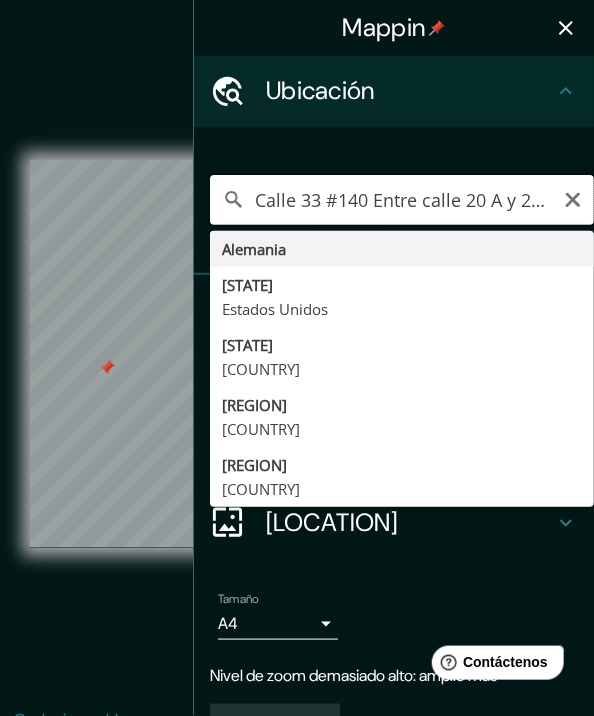 scroll, scrollTop: 0, scrollLeft: 378, axis: horizontal 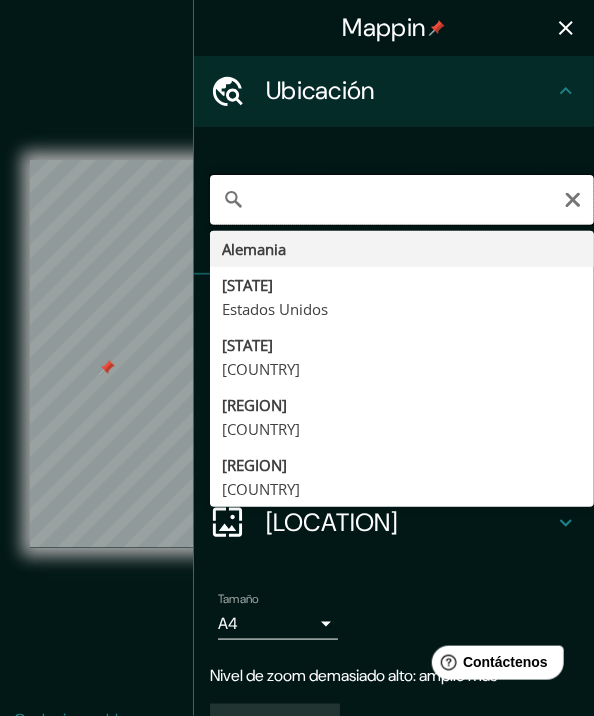 type on "Alemania" 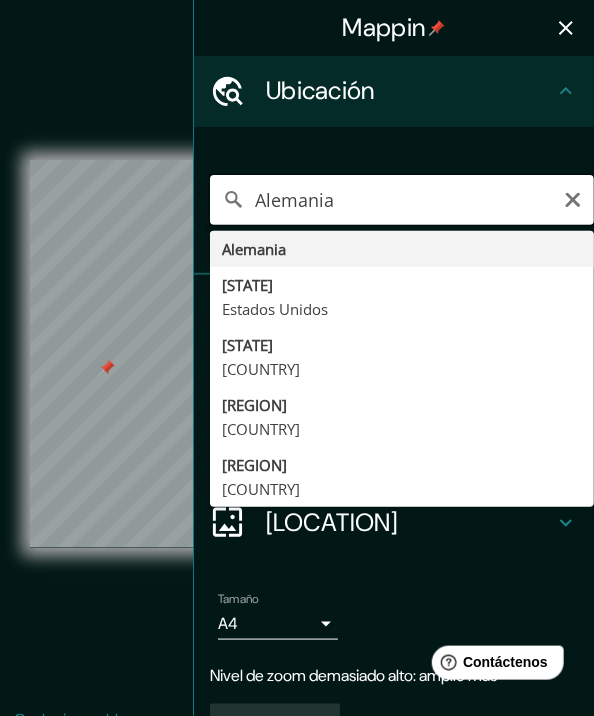 scroll, scrollTop: 0, scrollLeft: 0, axis: both 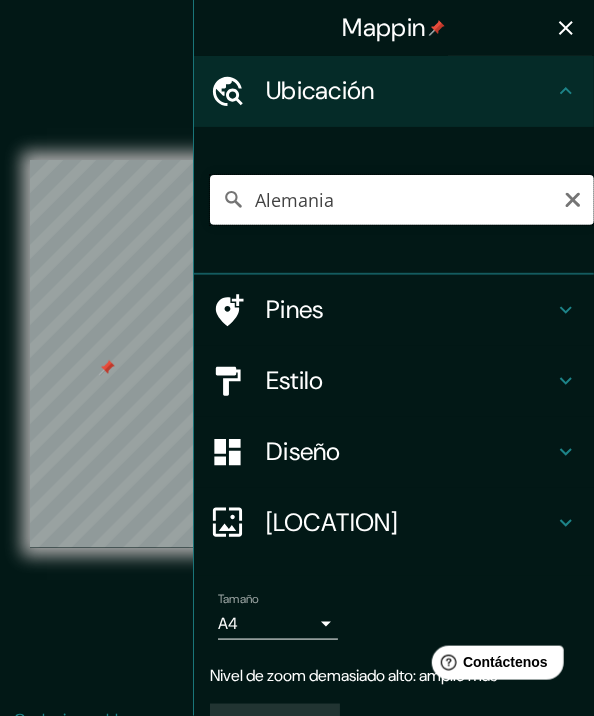 click on "Alemania" at bounding box center [402, 200] 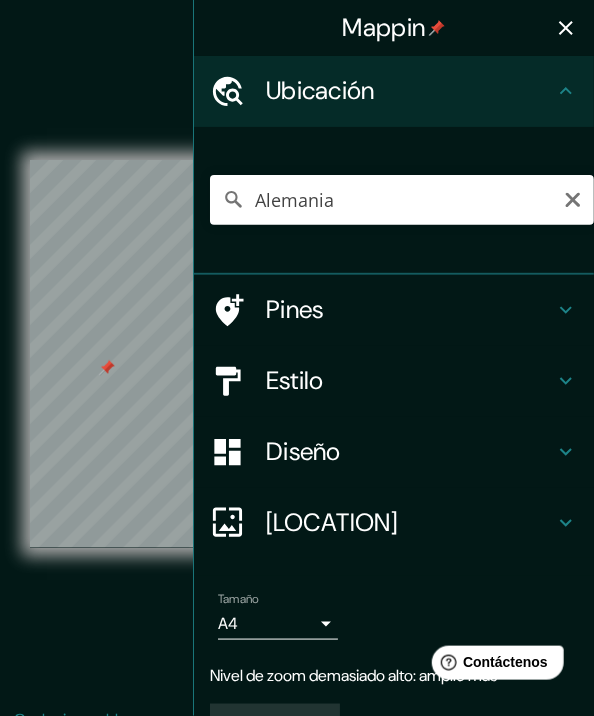 click 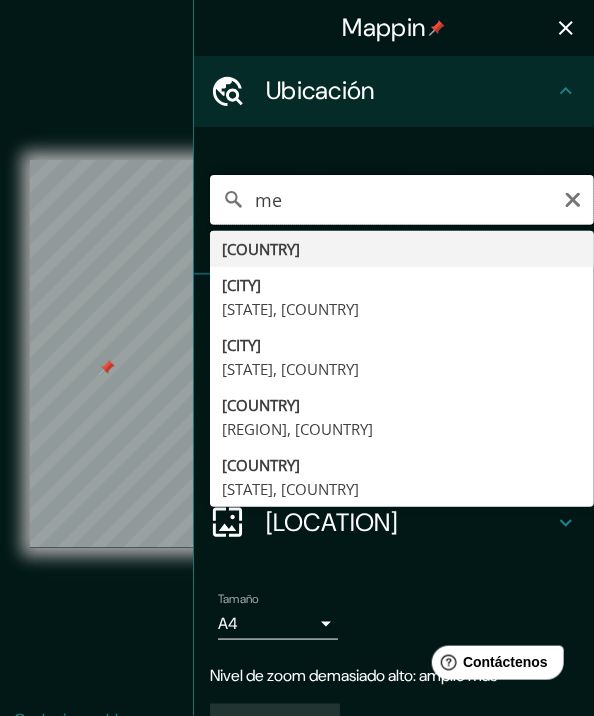 type on "m" 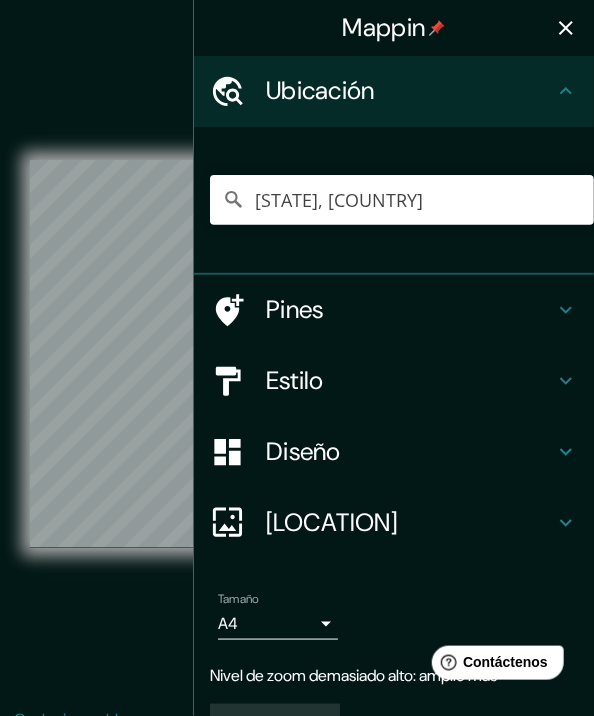 click 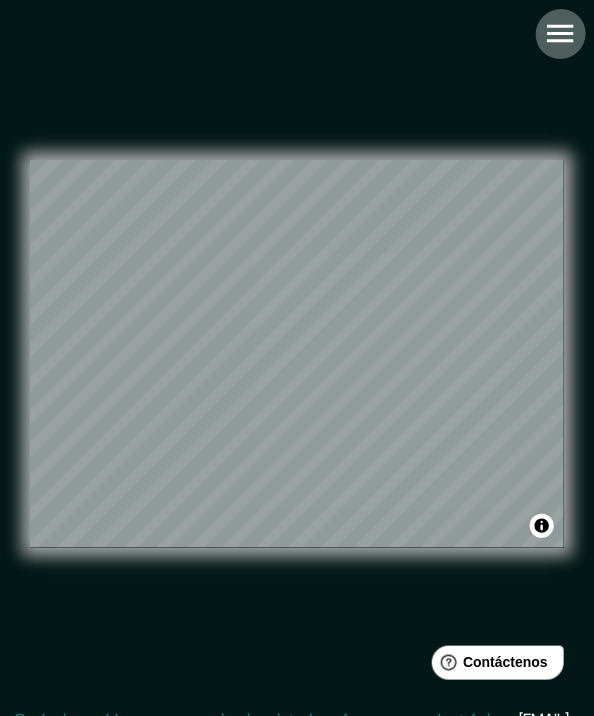 click 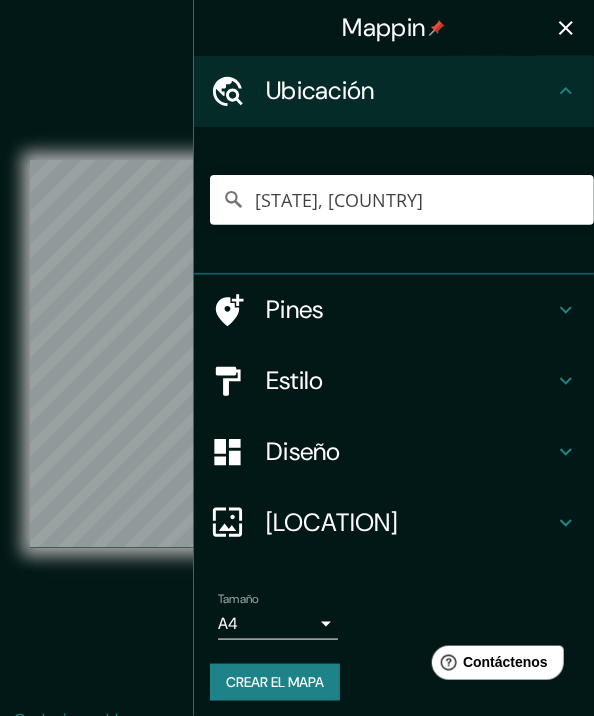 click on "Estilo" at bounding box center [410, 381] 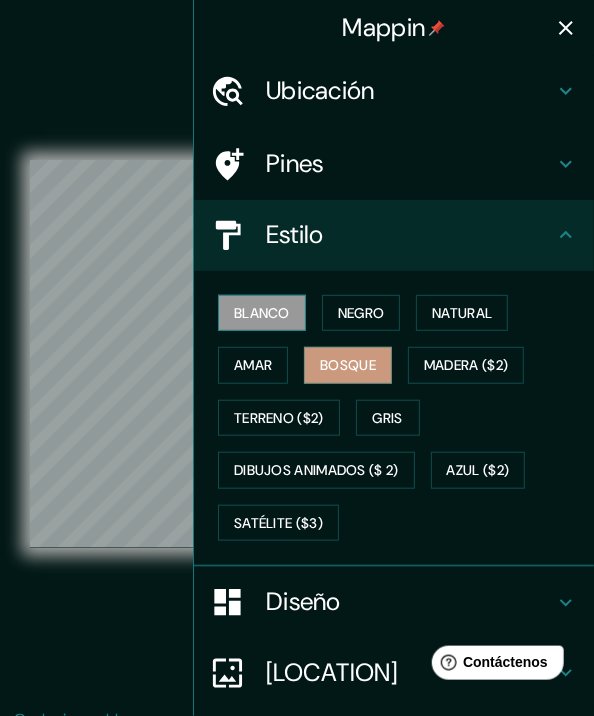 click on "Blanco" at bounding box center [262, 313] 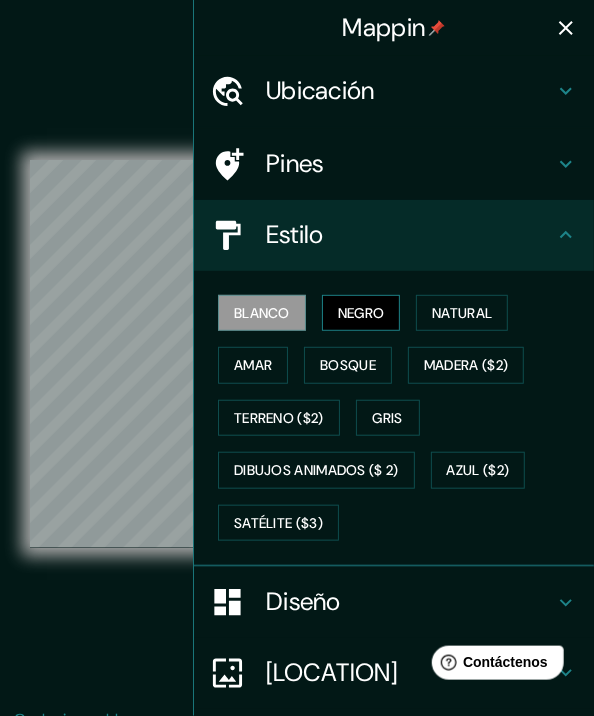 click on "Negro" at bounding box center [361, 313] 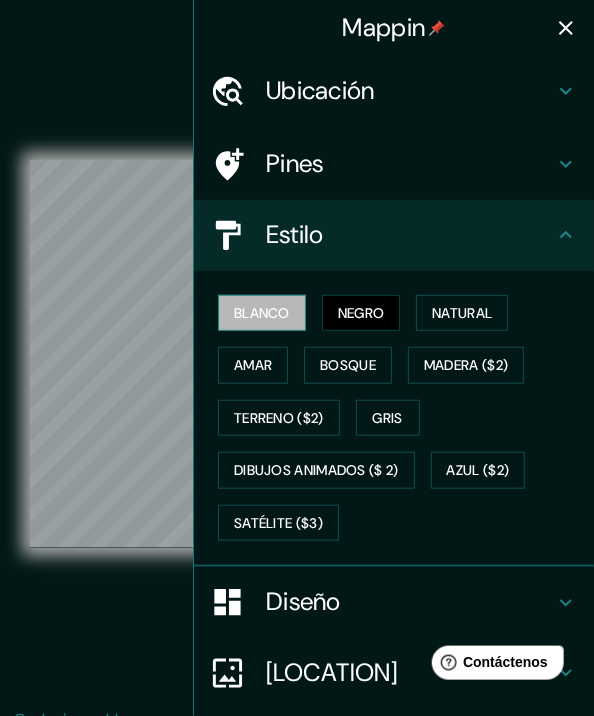 click on "Blanco" at bounding box center [262, 313] 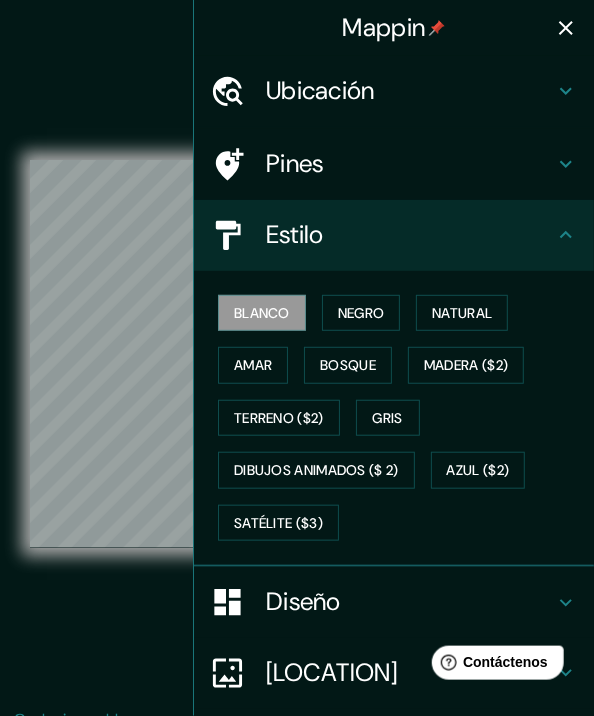click on "© Mapbox   © OpenStreetMap   Improve this map" at bounding box center (297, 354) 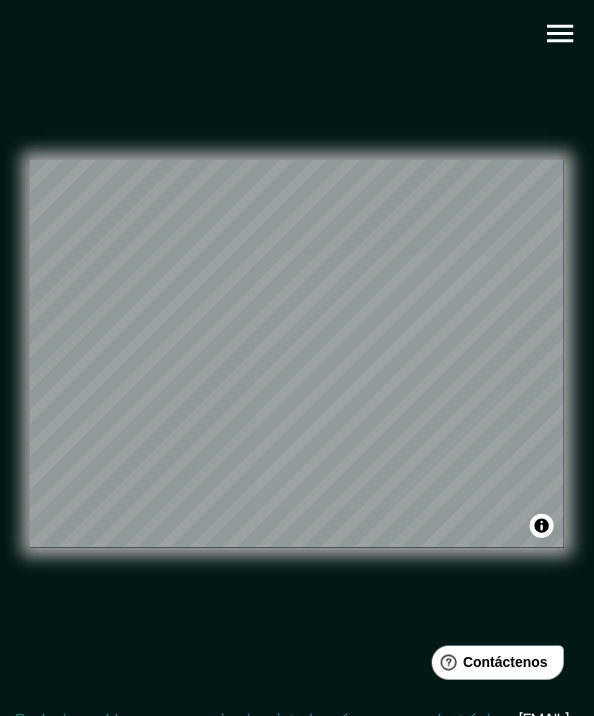 click on "© Mapbox   © OpenStreetMap   Improve this map" at bounding box center [297, 354] 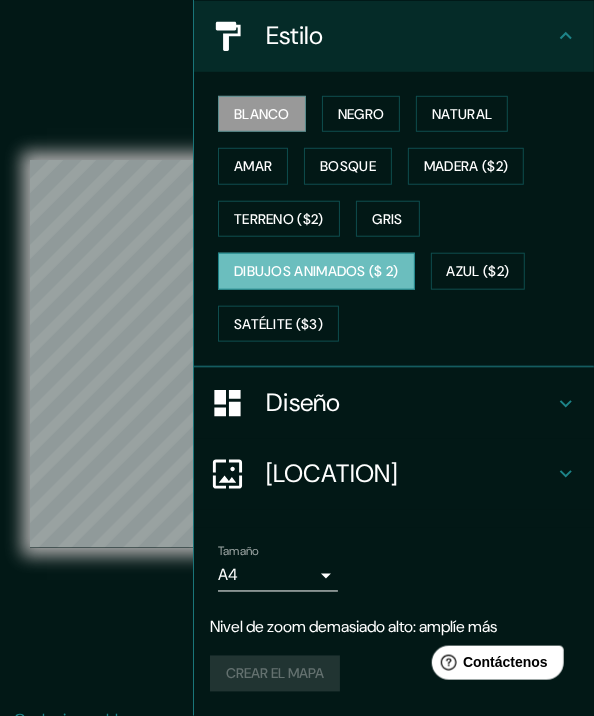 scroll, scrollTop: 229, scrollLeft: 0, axis: vertical 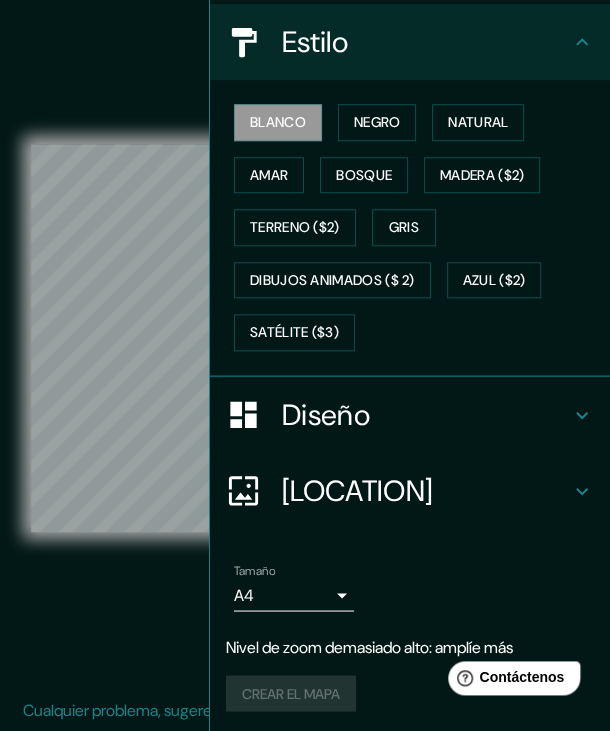 click on "Mappin Ubicación [STATE], [COUNTRY] Pines Estilo Blanco Negro Natural Amar Bosque Madera ($2) Terreno ($2) Gris Dibujos animados ($ 2) Azul ($2) Satélite ($3) Diseño Frontera Elige un borde.  Sugerencia : puedes hacer que las capas del marco sean opacas para crear algunos efectos geniales. Ninguno Sencillo Transparente Capricho Tamaño A4 single Nivel de zoom demasiado alto: amplíe más Crear el mapa © Mapbox   © OpenStreetMap   Improve this map Cualquier problema, sugerencia o inquietud, envíe un correo electrónico  a [EMAIL] . . ." at bounding box center [305, 342] 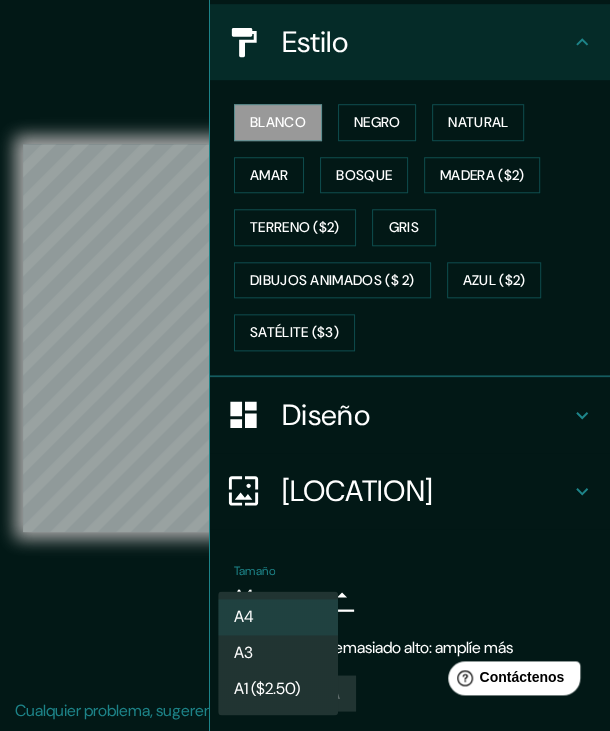 click on "A4" at bounding box center [278, 617] 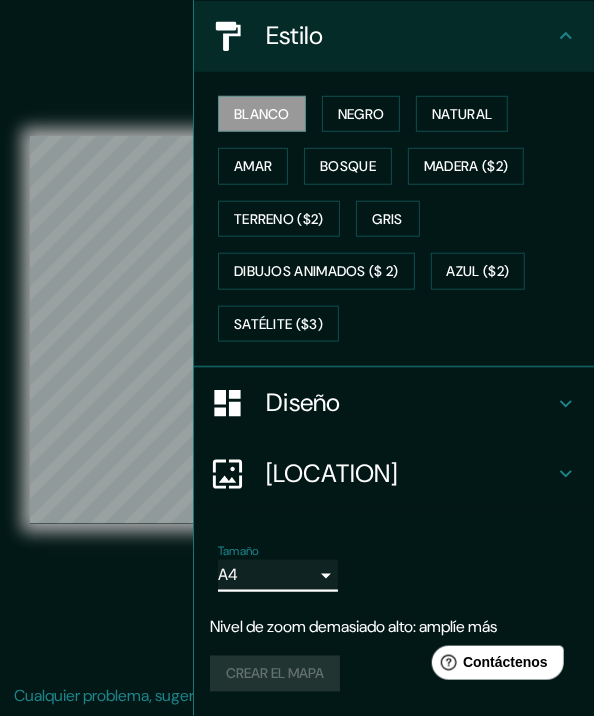 scroll, scrollTop: 229, scrollLeft: 0, axis: vertical 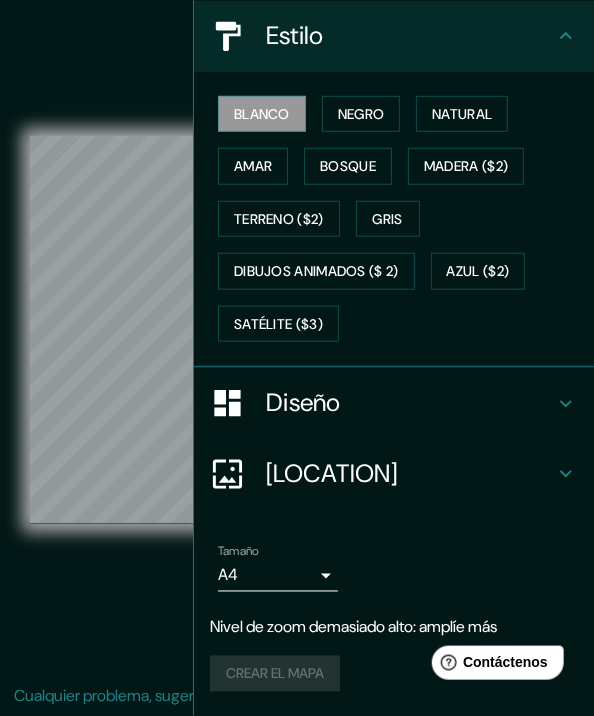click on "Nivel de zoom demasiado alto: amplíe más" at bounding box center (394, 628) 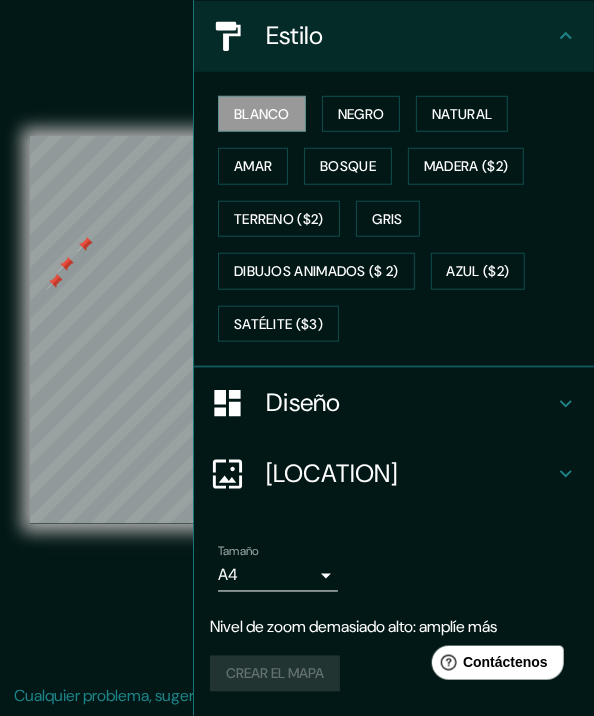 scroll, scrollTop: 84, scrollLeft: 8, axis: both 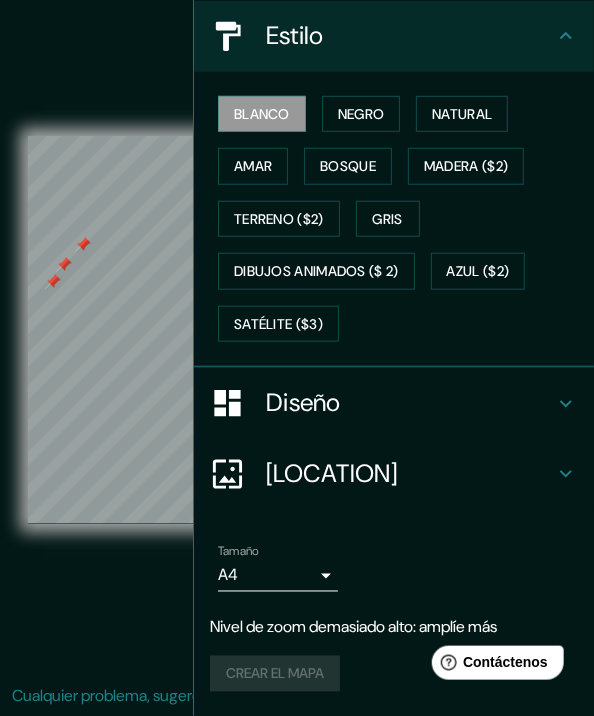 click 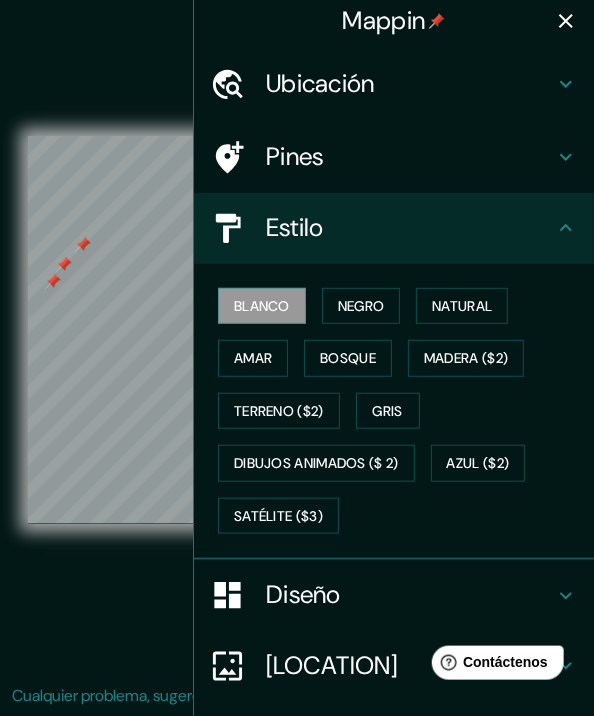 scroll, scrollTop: 0, scrollLeft: 0, axis: both 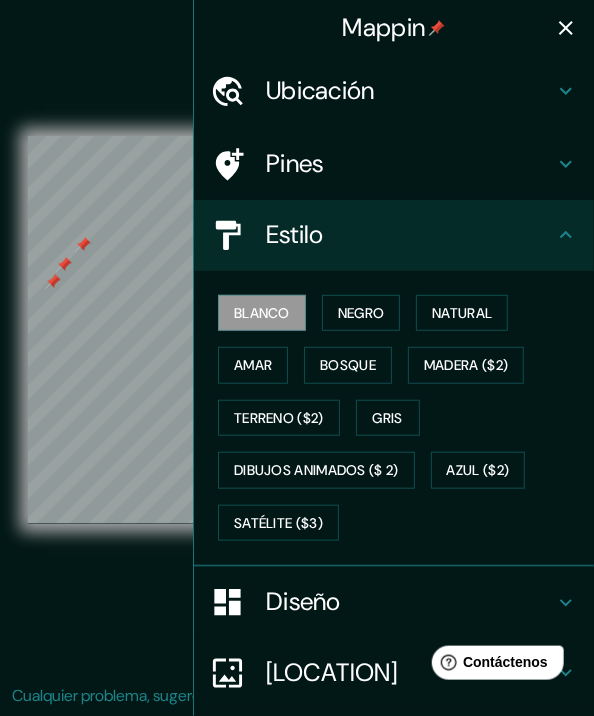 click on "Ubicación" at bounding box center (410, 91) 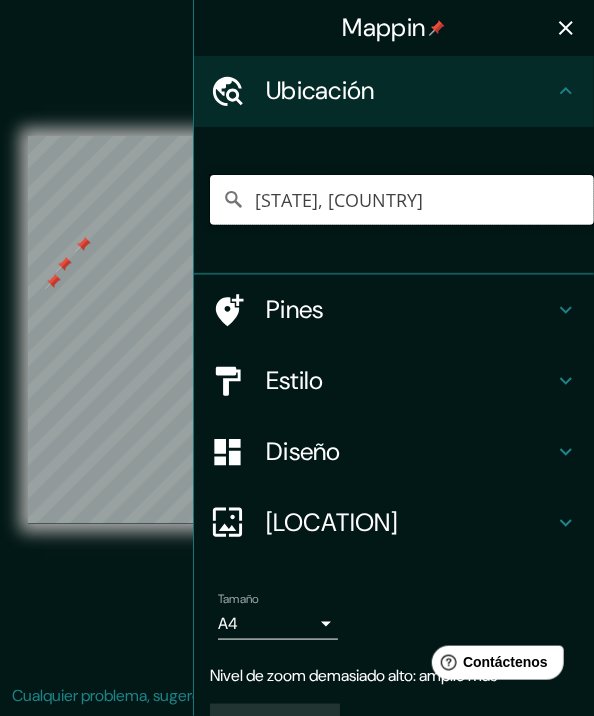 click on "[STATE], [COUNTRY]" at bounding box center [402, 200] 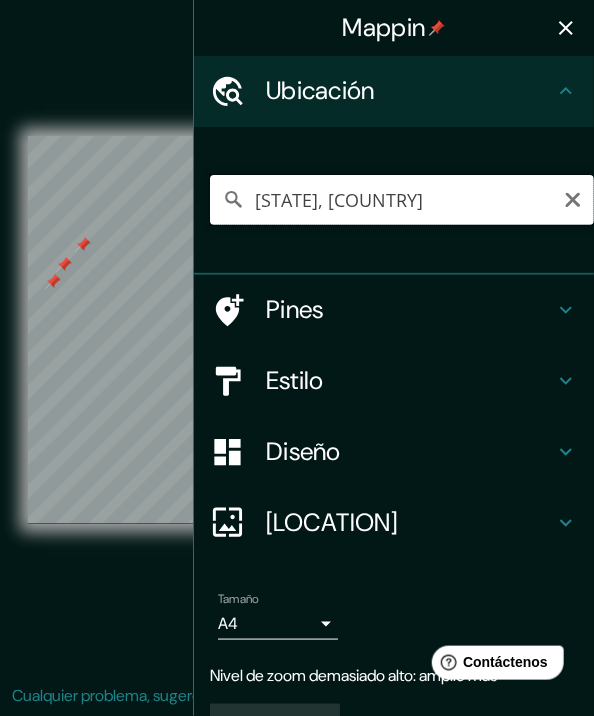 click on "[STATE], [COUNTRY]" at bounding box center [402, 200] 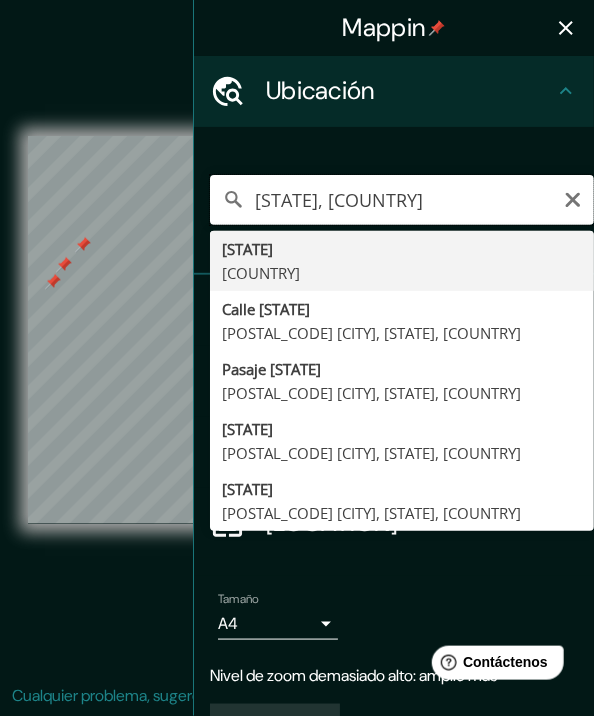 paste on "Calle 33 #140 Entre calle 20 A y 22 Col, Chuburná de Hidalgo, [POSTAL_CODE] [CITY], [STATE]" 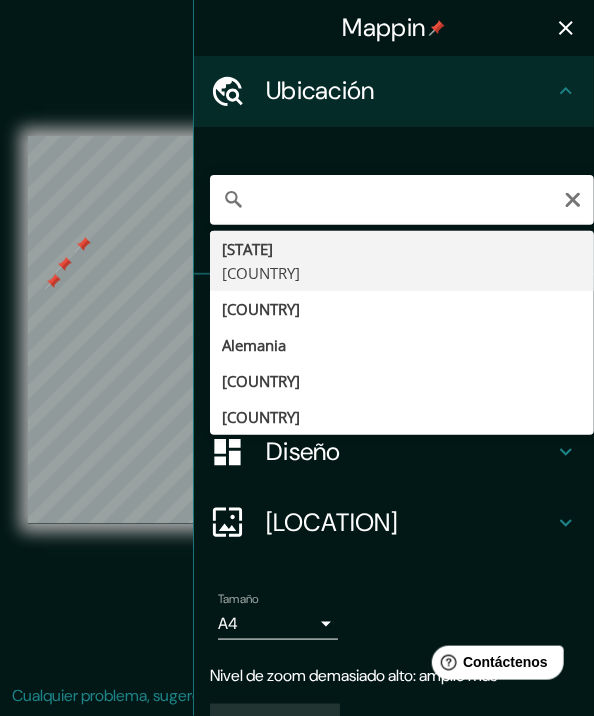 scroll, scrollTop: 0, scrollLeft: 0, axis: both 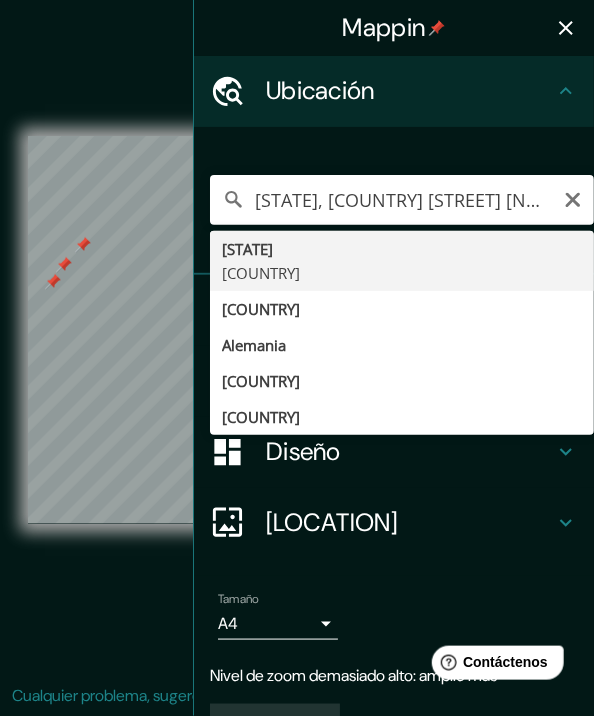 type on "[STATE], [COUNTRY]" 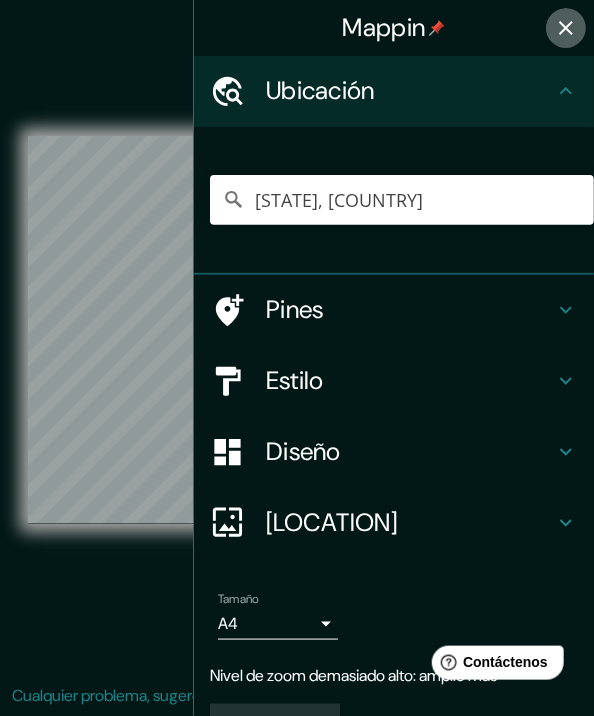 click 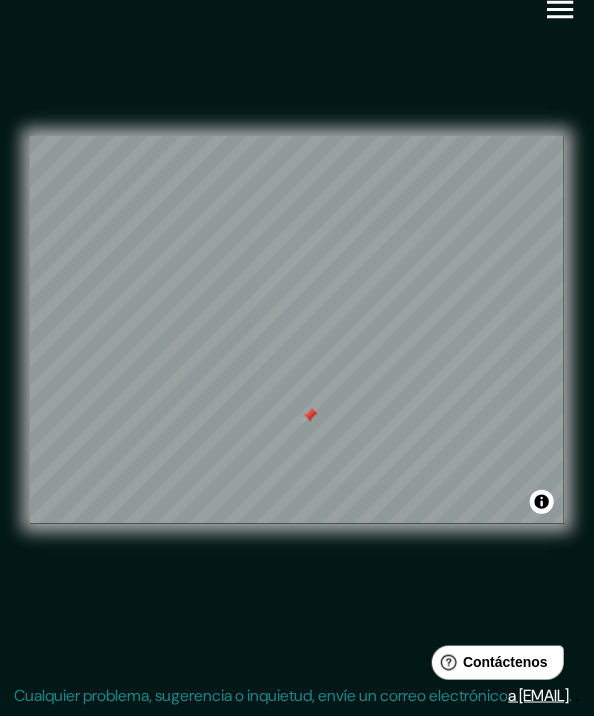 scroll, scrollTop: 0, scrollLeft: 0, axis: both 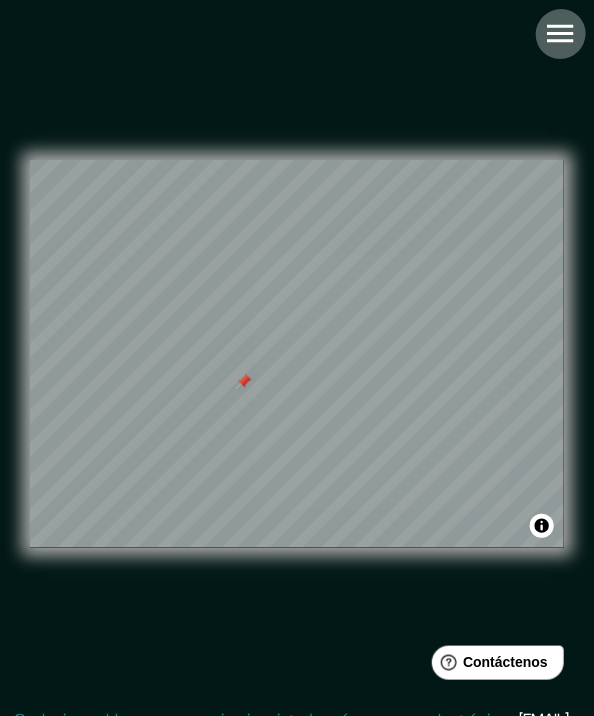 click 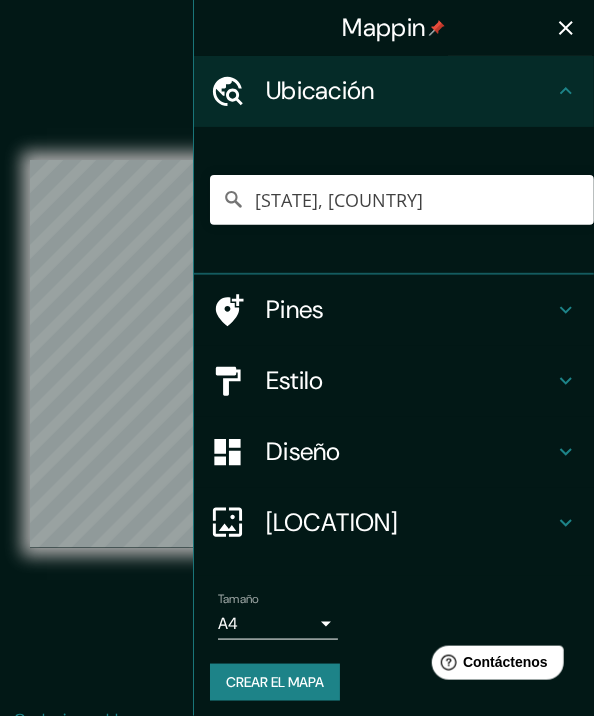 click on "Estilo" at bounding box center (410, 381) 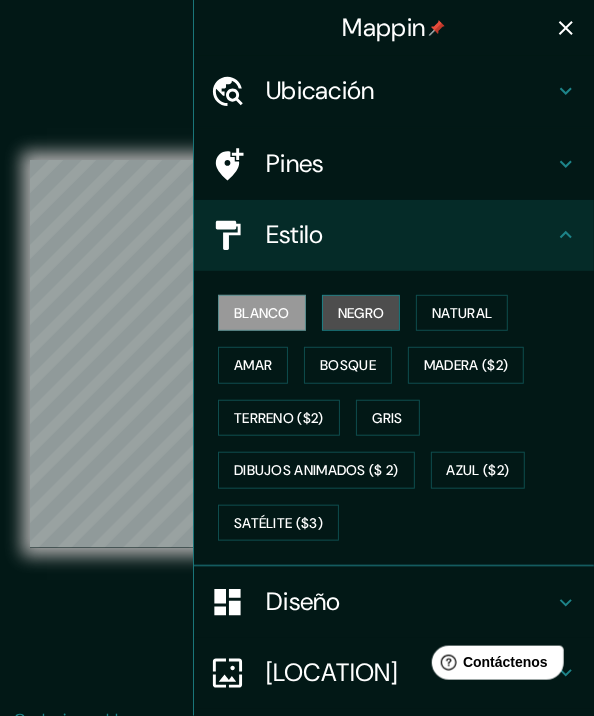click on "Negro" at bounding box center (361, 313) 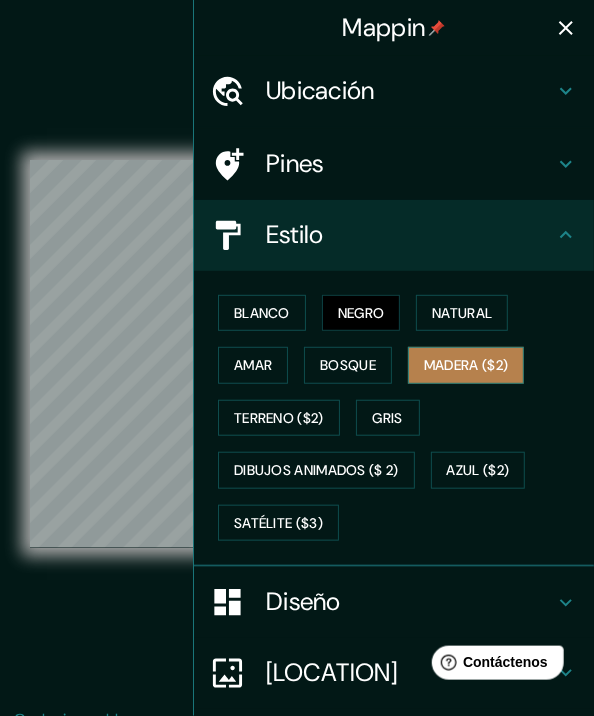 click on "Madera ($2)" at bounding box center [466, 365] 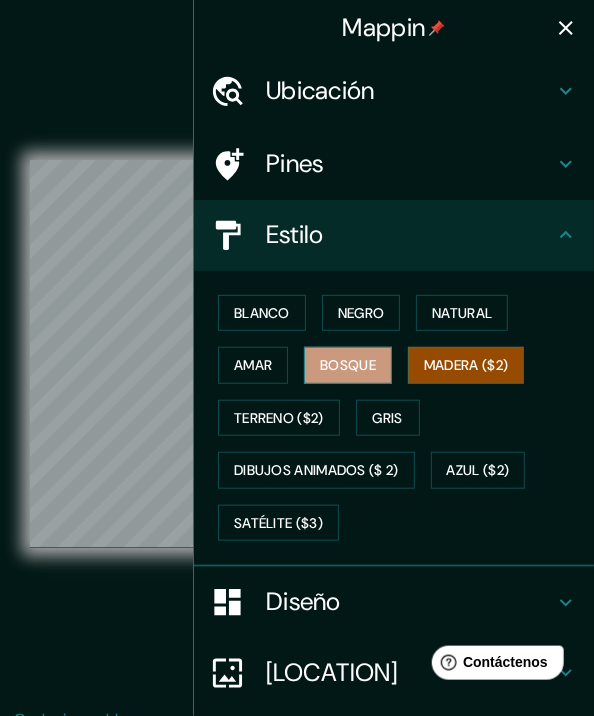 click on "Bosque" at bounding box center (348, 365) 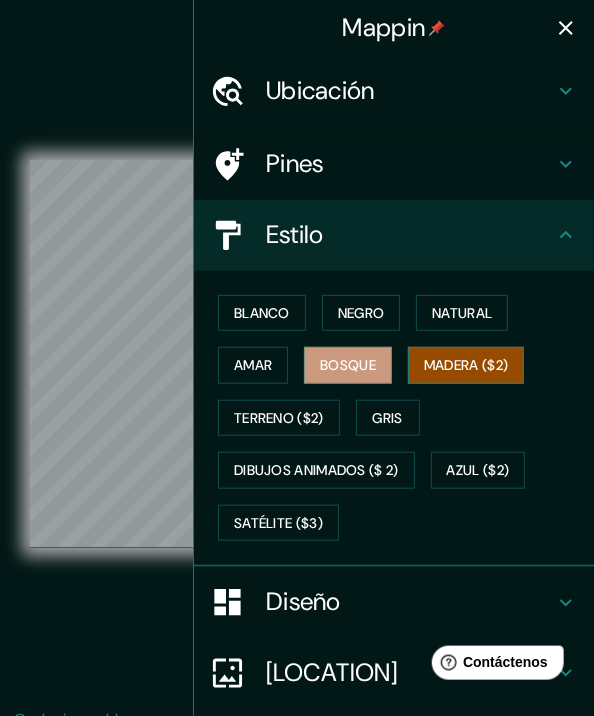 click on "Madera ($2)" at bounding box center (466, 365) 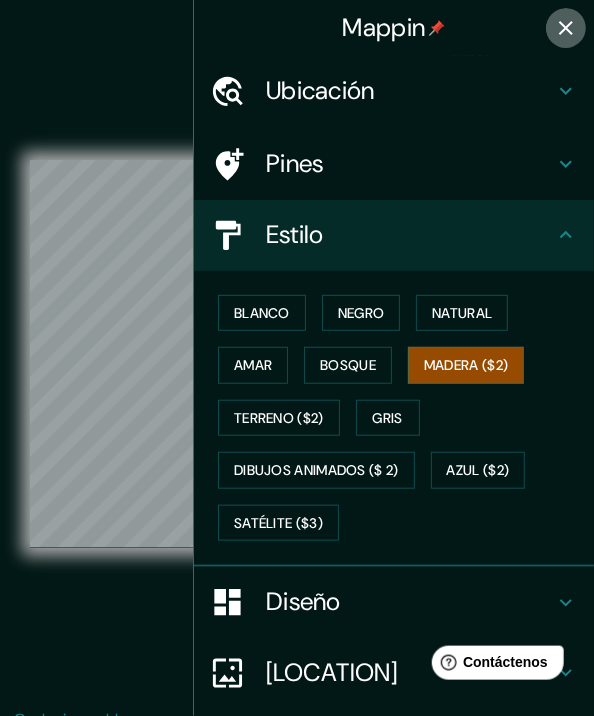 drag, startPoint x: 548, startPoint y: 29, endPoint x: 530, endPoint y: 30, distance: 18.027756 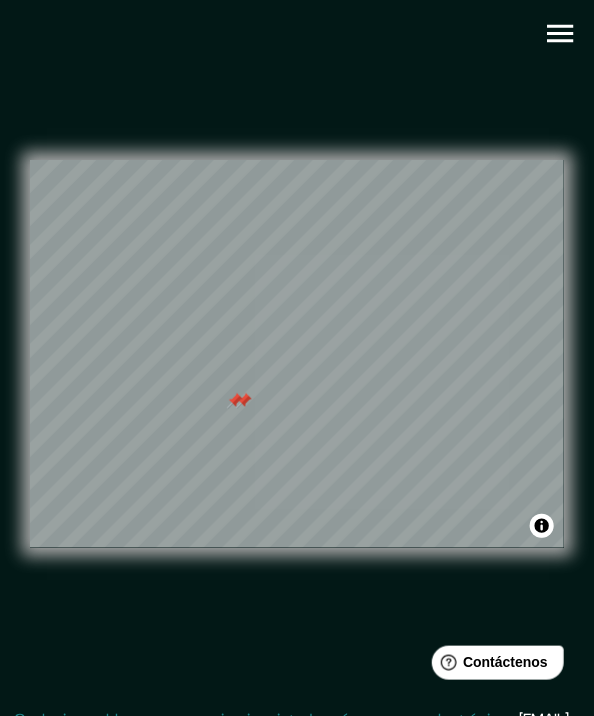 drag, startPoint x: 224, startPoint y: 381, endPoint x: 230, endPoint y: 399, distance: 18.973665 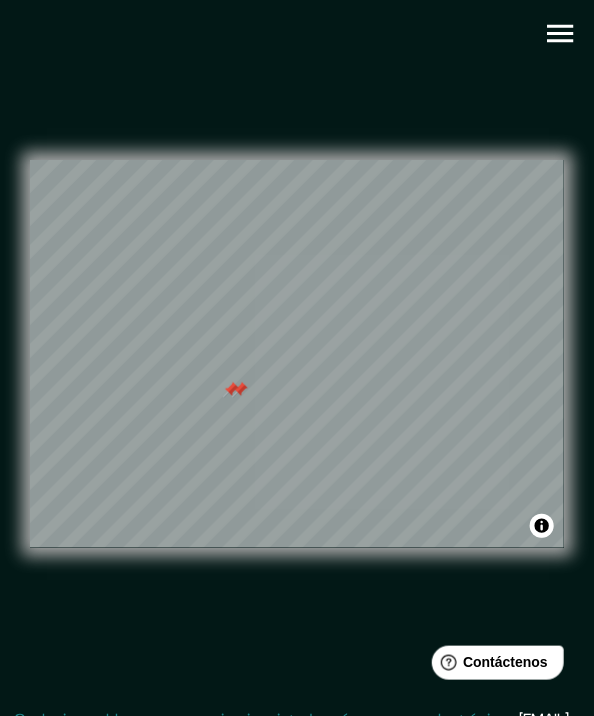drag, startPoint x: 216, startPoint y: 396, endPoint x: 232, endPoint y: 390, distance: 17.088007 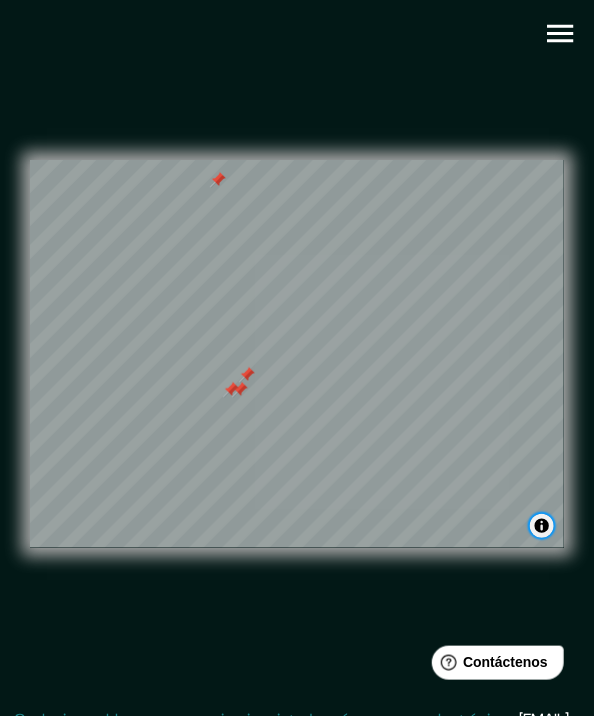 click at bounding box center [542, 526] 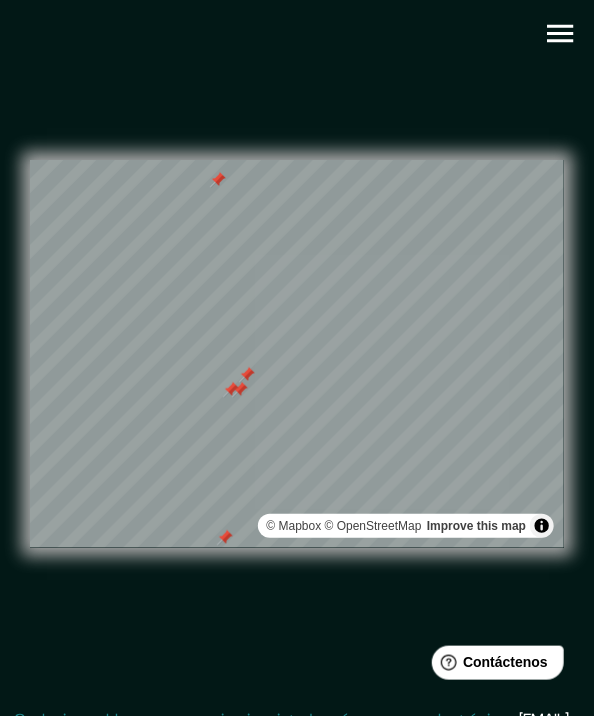 click at bounding box center (231, 390) 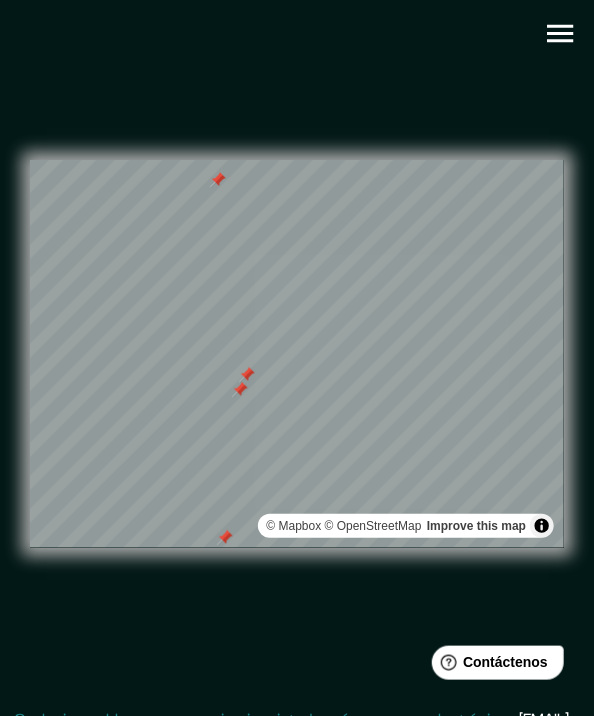 click at bounding box center [240, 390] 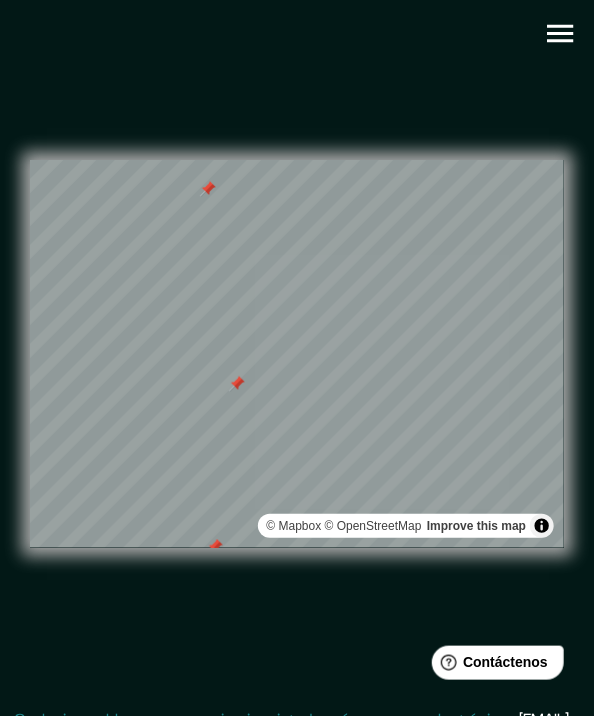 drag, startPoint x: 241, startPoint y: 379, endPoint x: 231, endPoint y: 388, distance: 13.453624 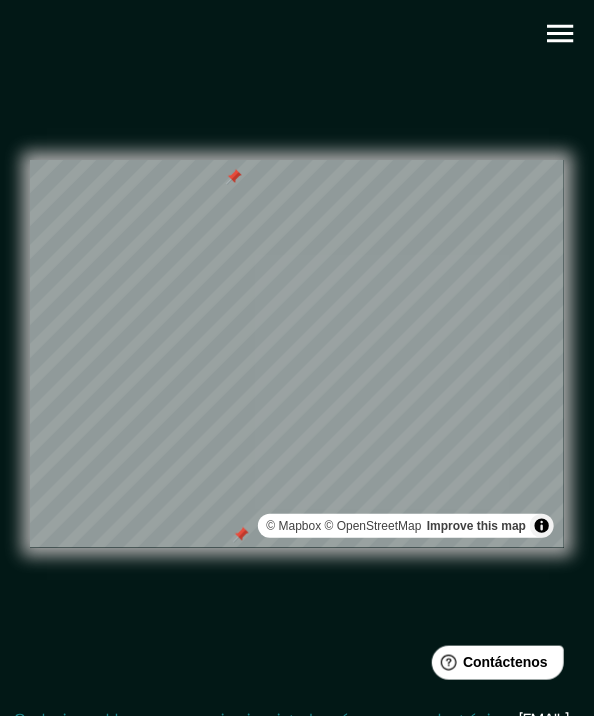 click at bounding box center [241, 535] 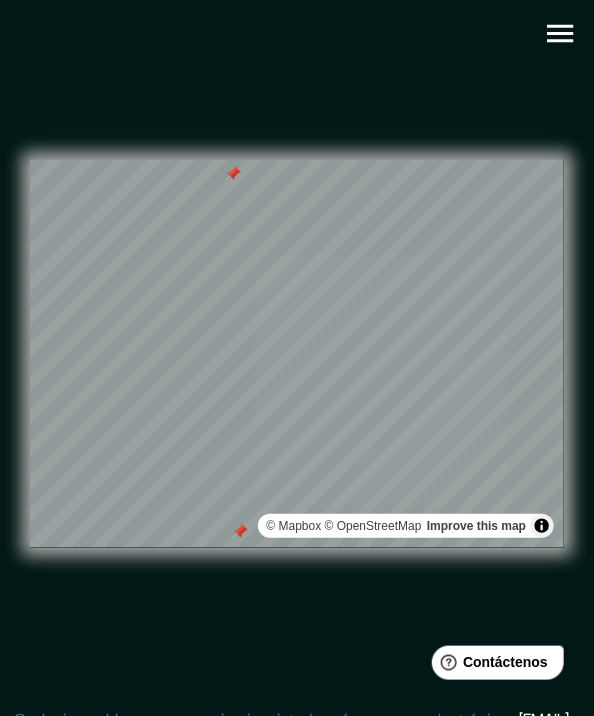 click at bounding box center (240, 532) 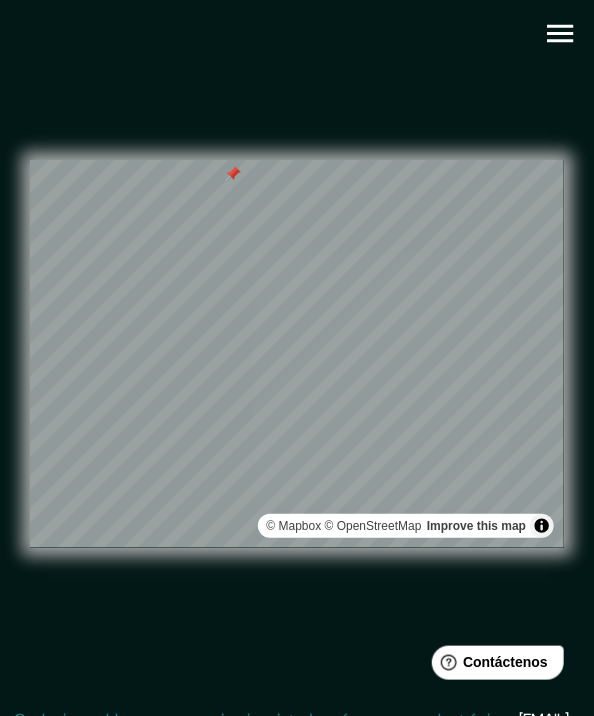 click at bounding box center [233, 174] 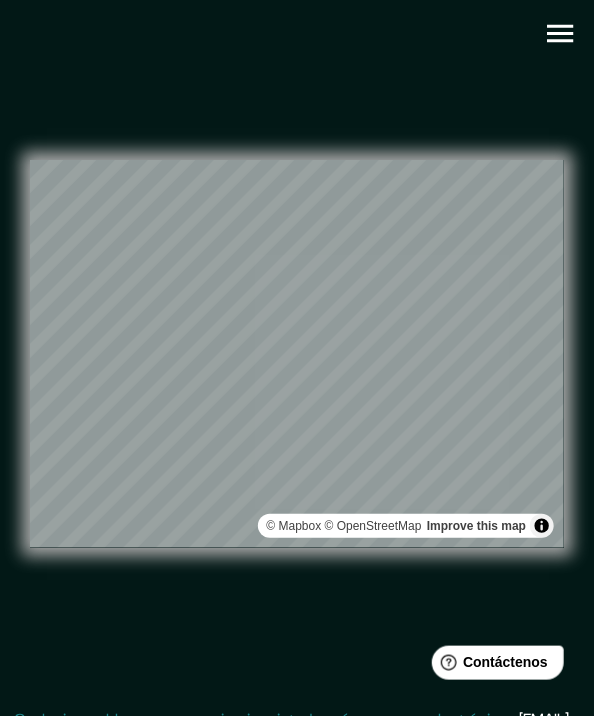 click on "© Mapbox   © OpenStreetMap   Improve this map" at bounding box center (297, 354) 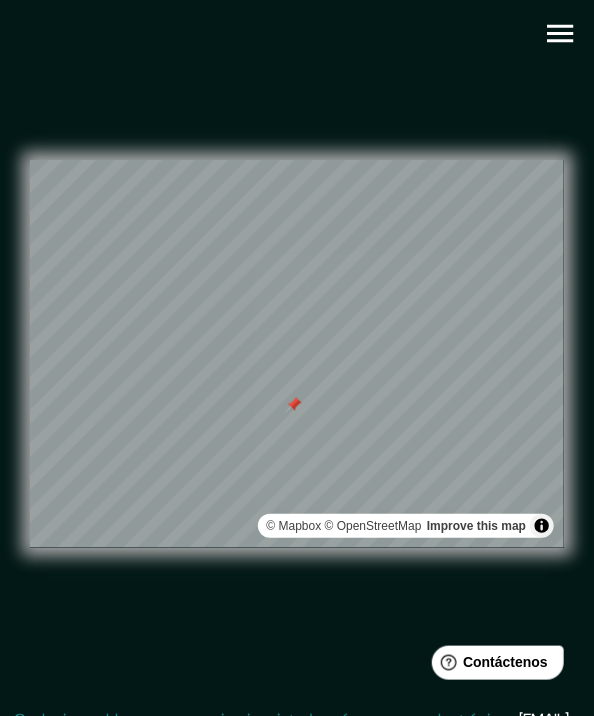 click at bounding box center (294, 405) 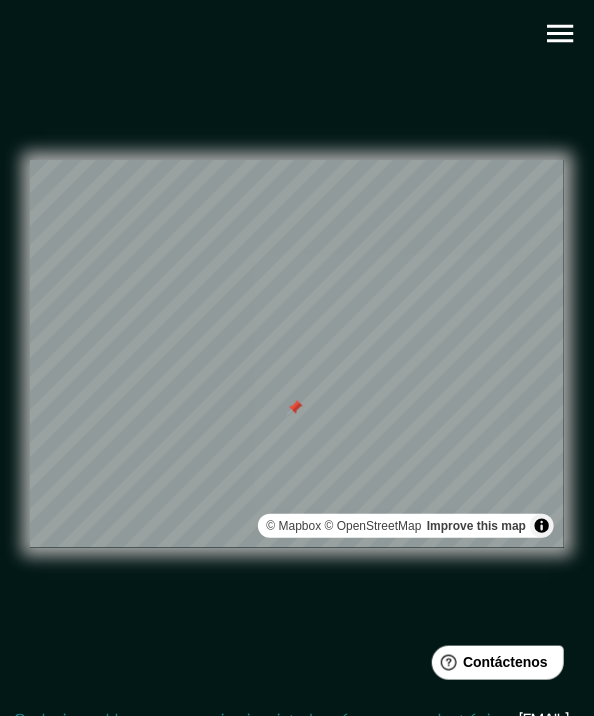 click 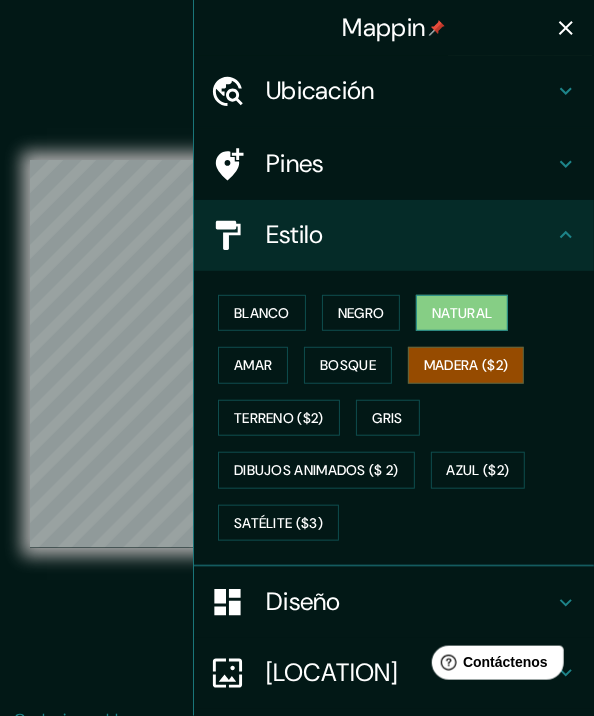click on "Natural" at bounding box center (462, 313) 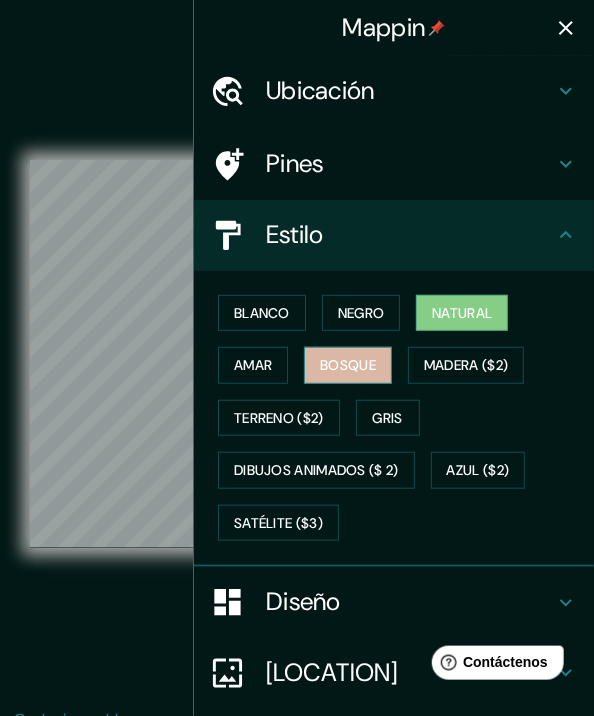 click on "Bosque" at bounding box center [348, 365] 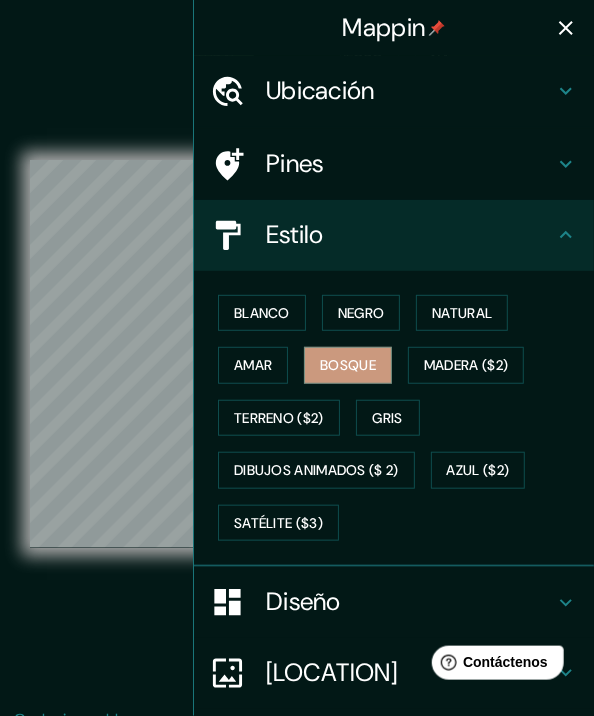 click on "© Mapbox   © OpenStreetMap   Improve this map" at bounding box center (297, 354) 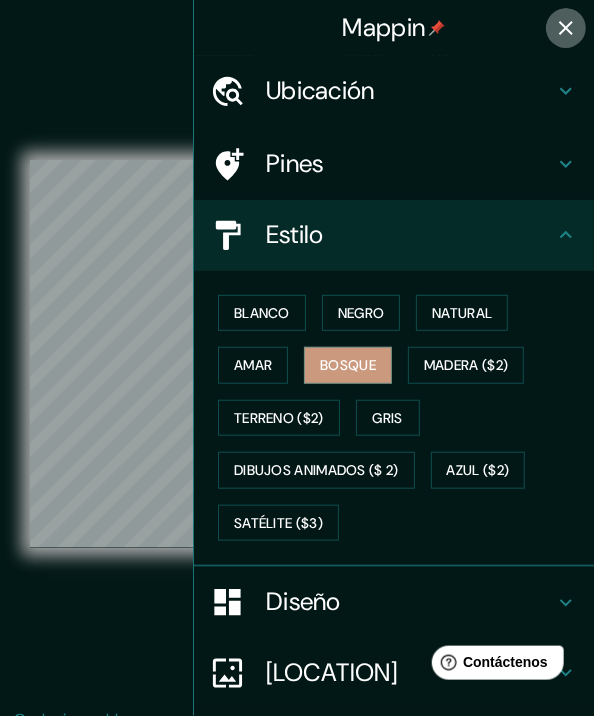 click 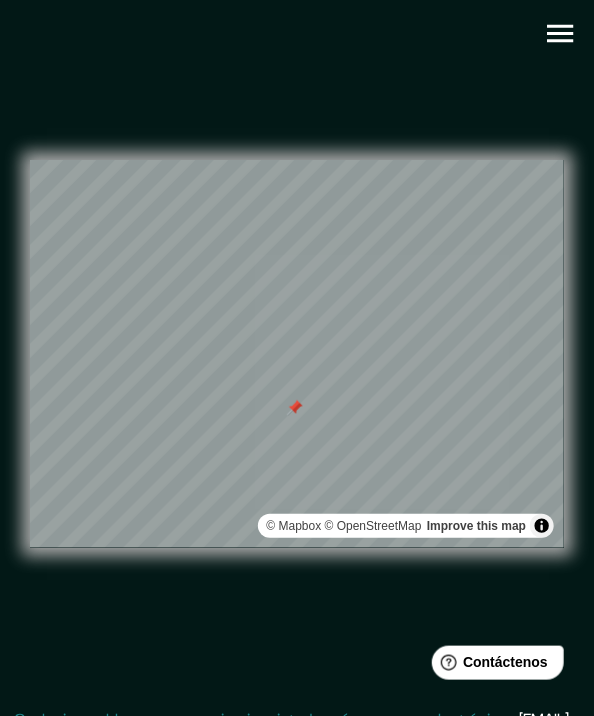 click 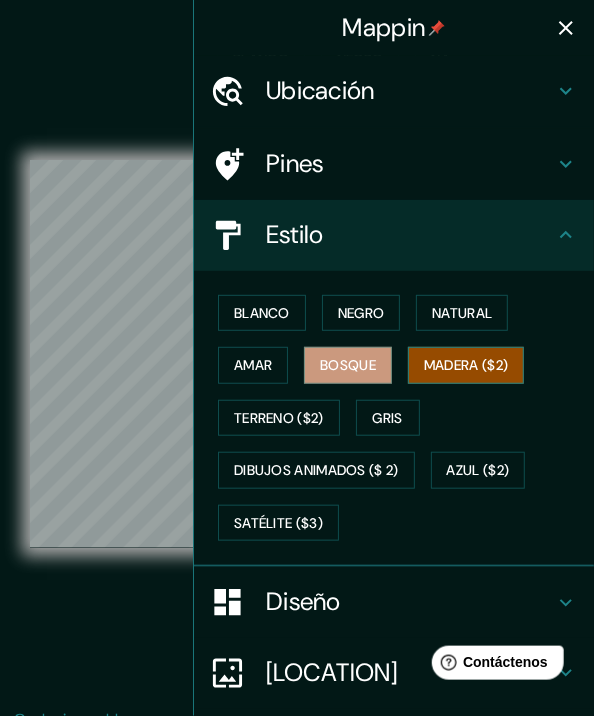 click on "Madera ($2)" at bounding box center [466, 365] 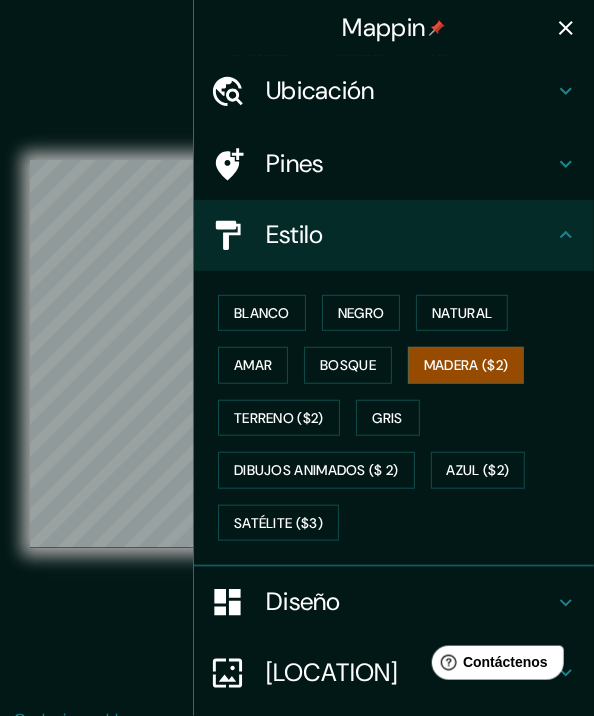 click on "© Mapbox   © OpenStreetMap   Improve this map" at bounding box center [297, 354] 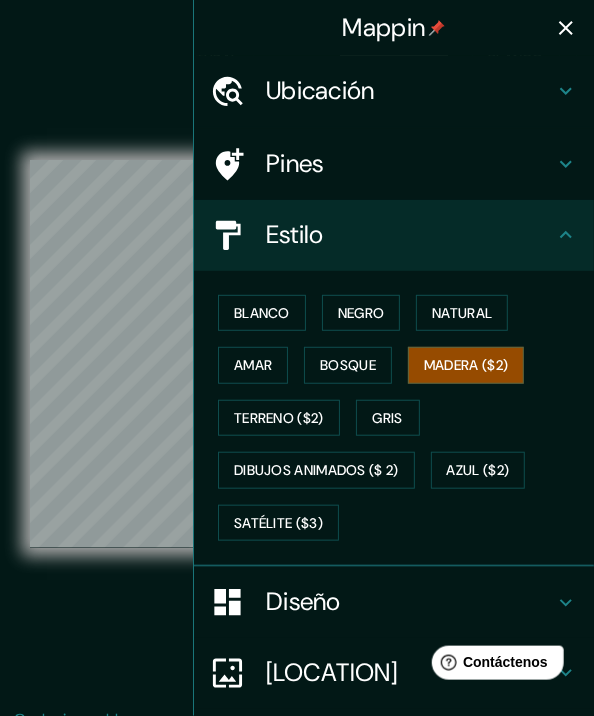 click at bounding box center [566, 28] 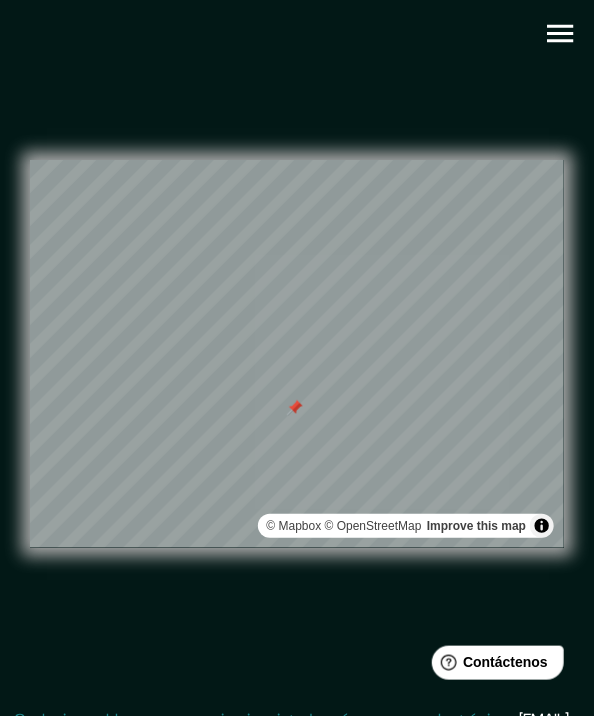 drag, startPoint x: 400, startPoint y: 95, endPoint x: 375, endPoint y: 82, distance: 28.178005 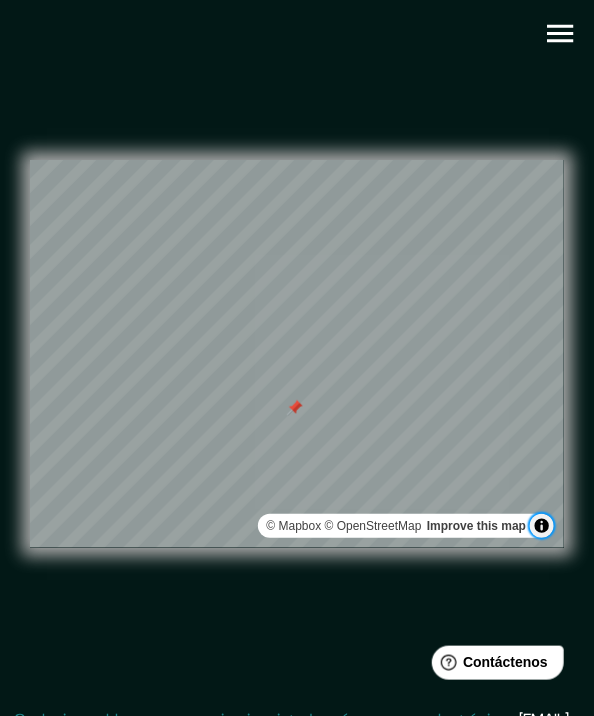 click at bounding box center [542, 526] 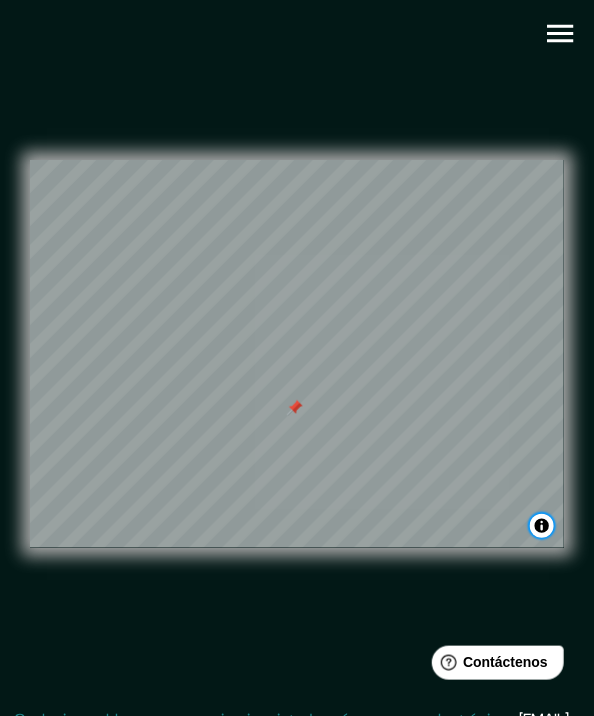 type 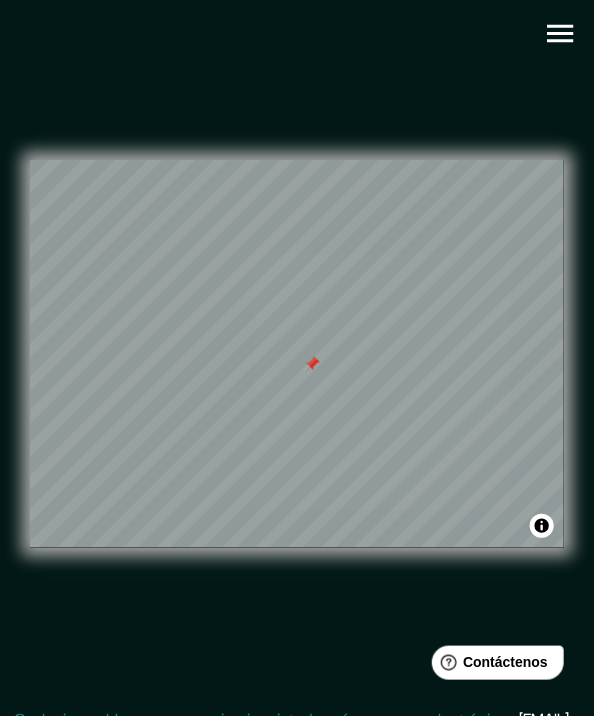 click 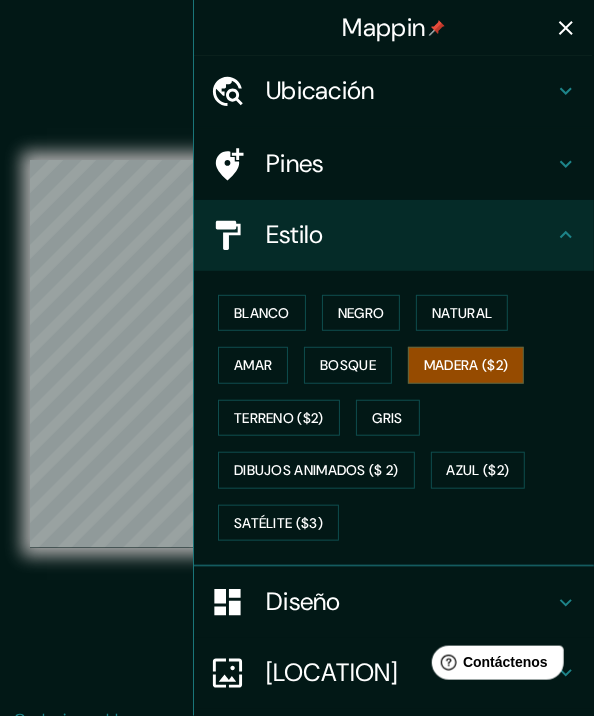 click on "Blanco Negro Natural Amar Bosque Madera ($2) Terreno ($2) Gris Dibujos animados ($ 2) Azul ($2) Satélite ($3)" at bounding box center [402, 418] 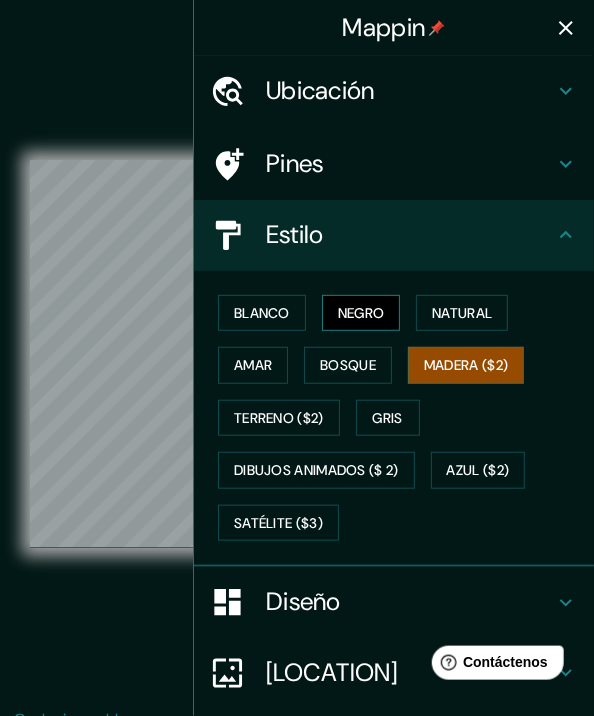 click on "Negro" at bounding box center [361, 313] 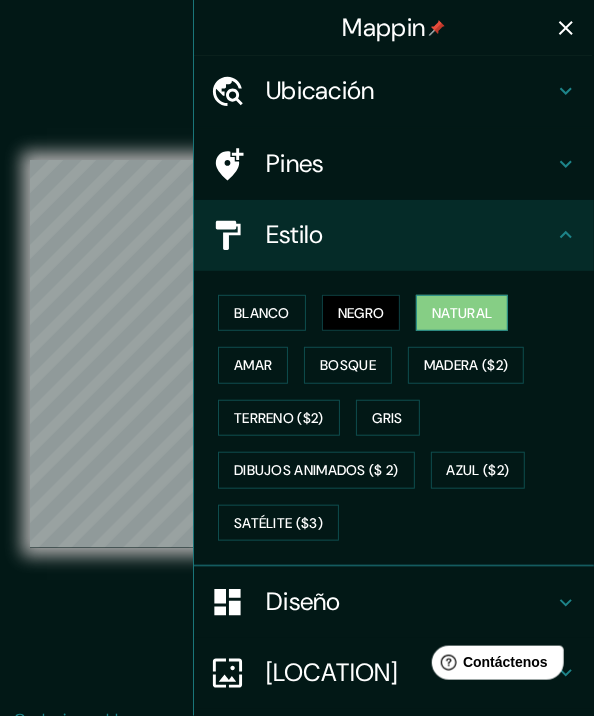 click on "Natural" at bounding box center (462, 313) 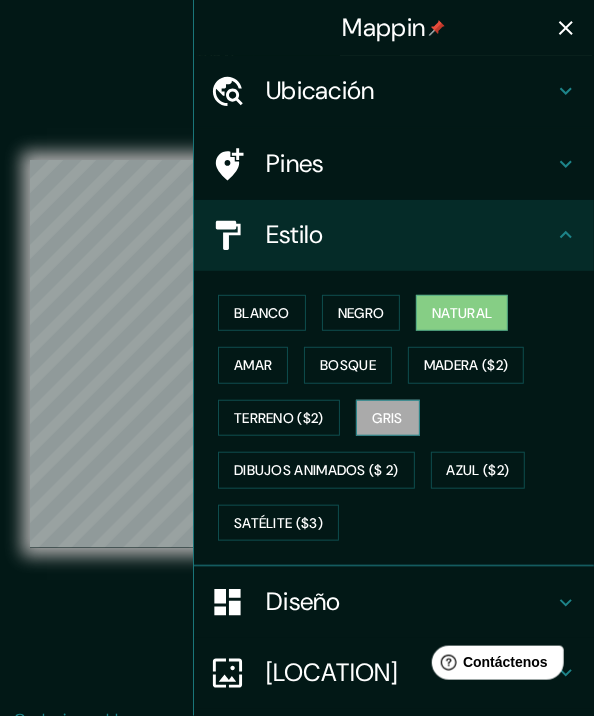 click on "Gris" at bounding box center [388, 418] 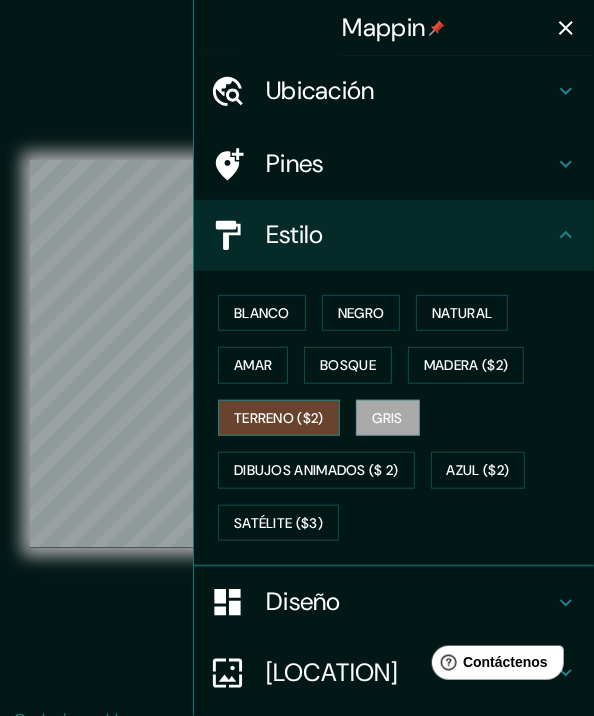 click on "Terreno ($2)" at bounding box center (279, 418) 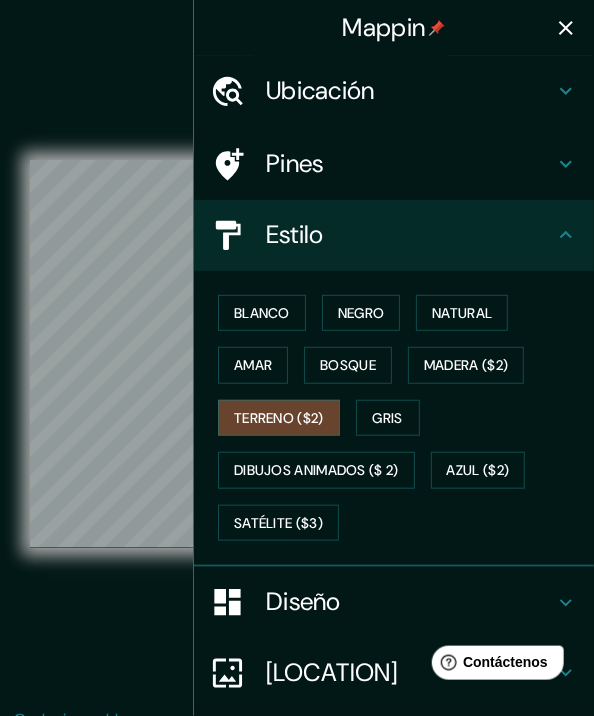 click on "Mappin" at bounding box center [394, 28] 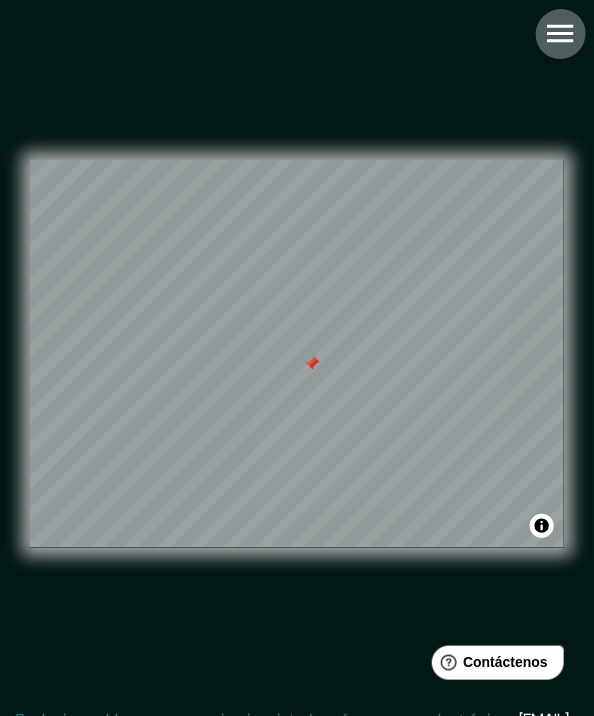 click 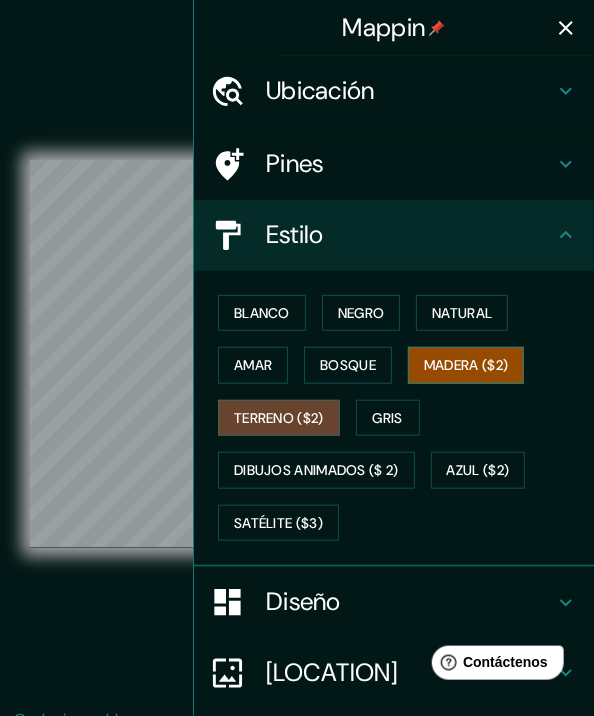 click on "Madera ($2)" at bounding box center [466, 365] 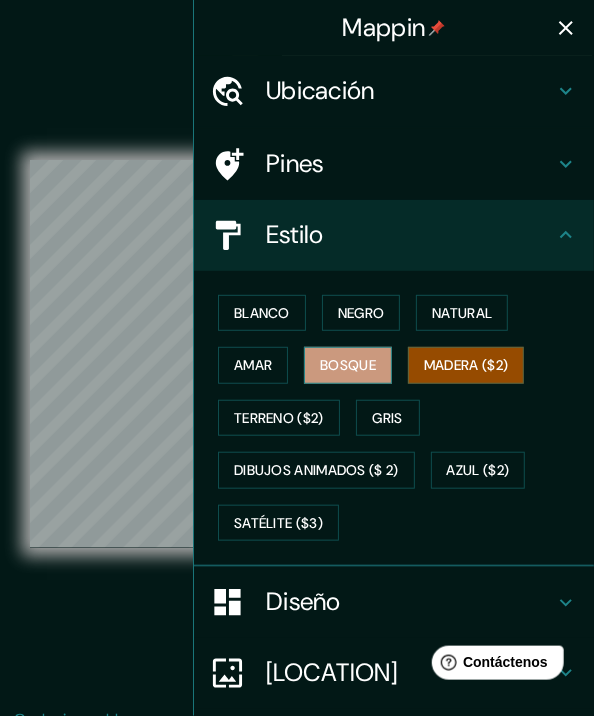 click on "Bosque" at bounding box center (348, 365) 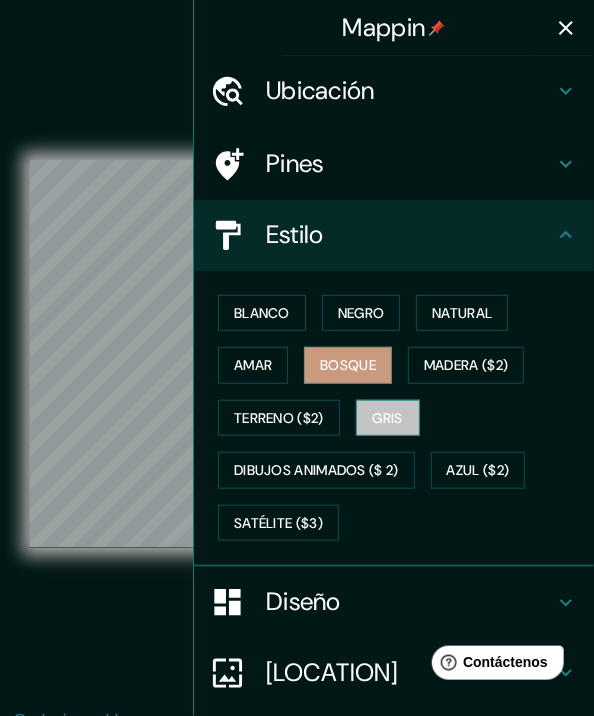 click on "Gris" at bounding box center [388, 418] 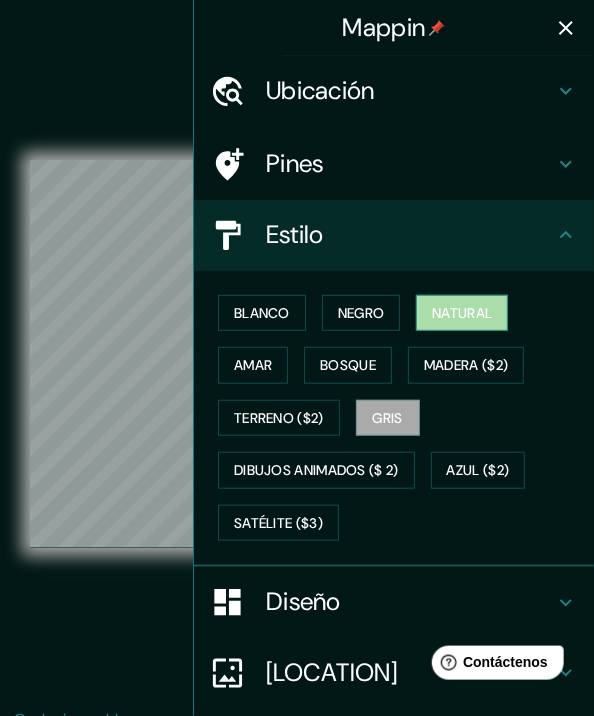 click on "Natural" at bounding box center (462, 313) 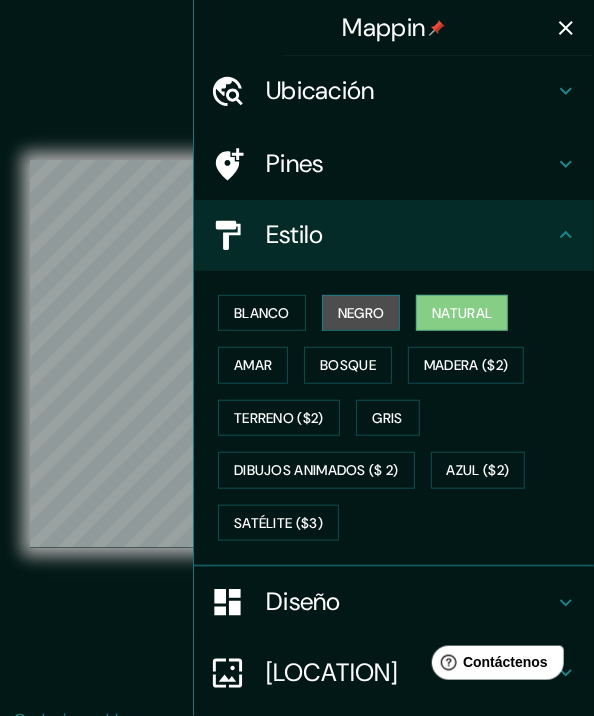 click on "Negro" at bounding box center [361, 313] 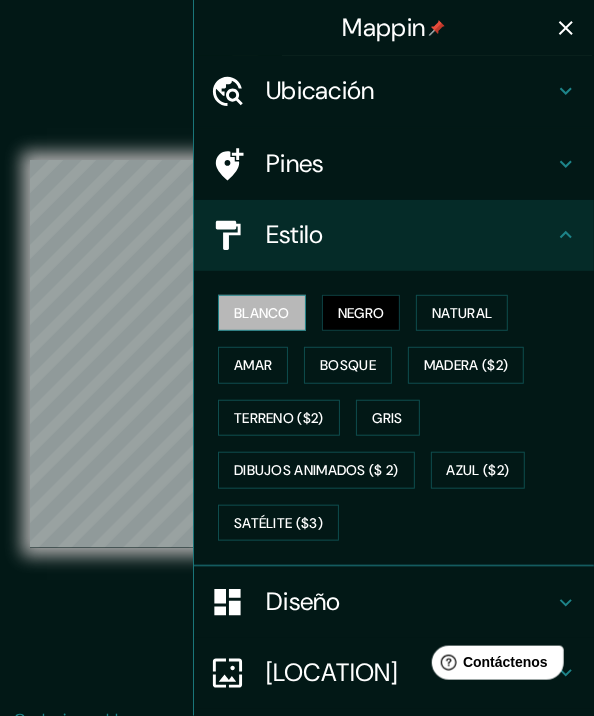 click on "Blanco" at bounding box center (262, 313) 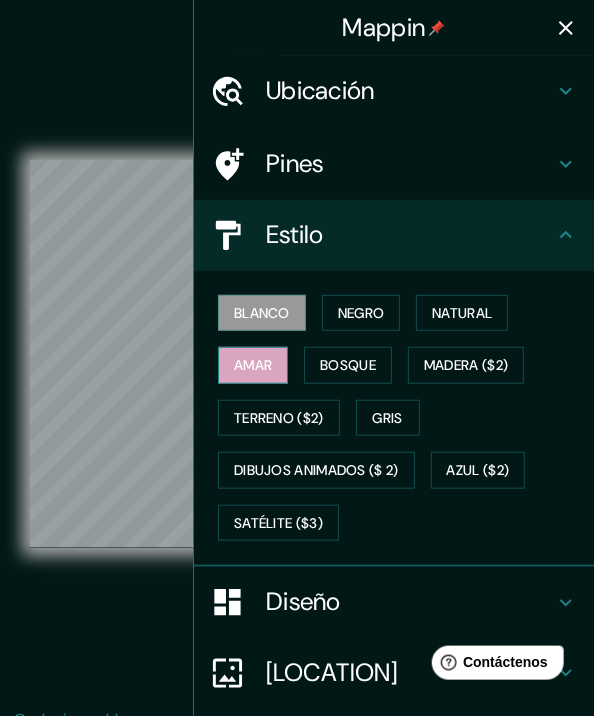 click on "Amar" at bounding box center (253, 365) 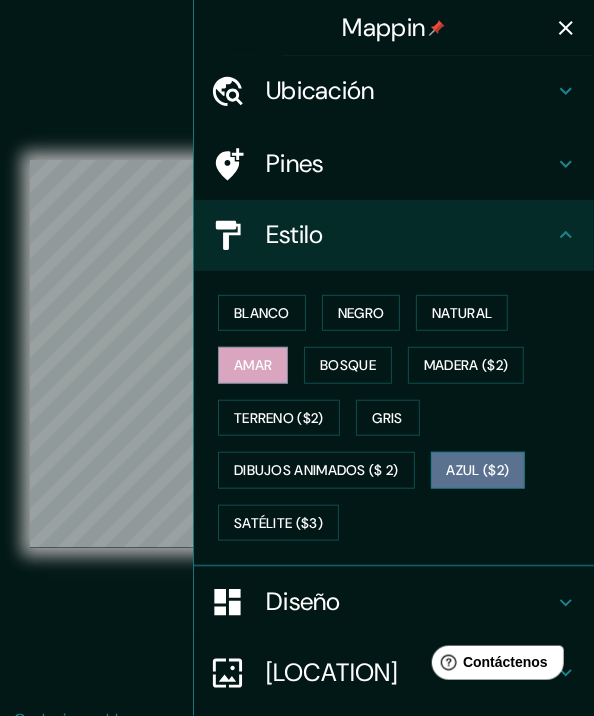 click on "Azul ($2)" at bounding box center [478, 470] 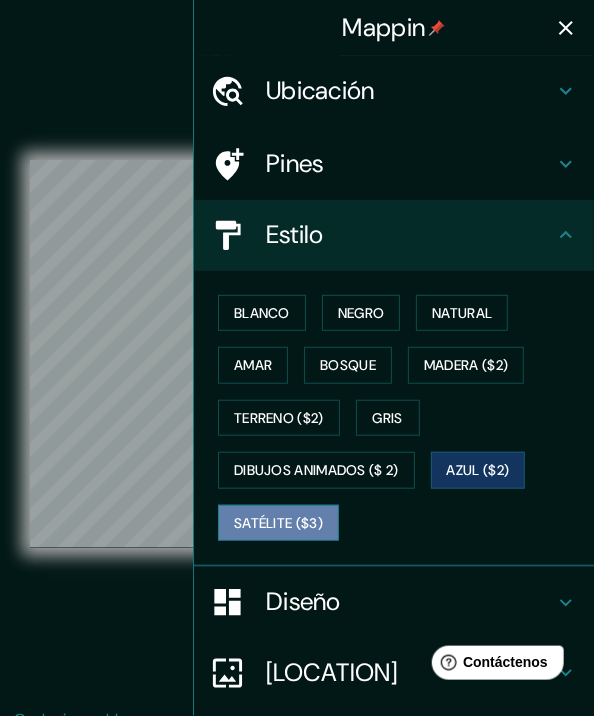 click on "Satélite ($3)" at bounding box center (278, 523) 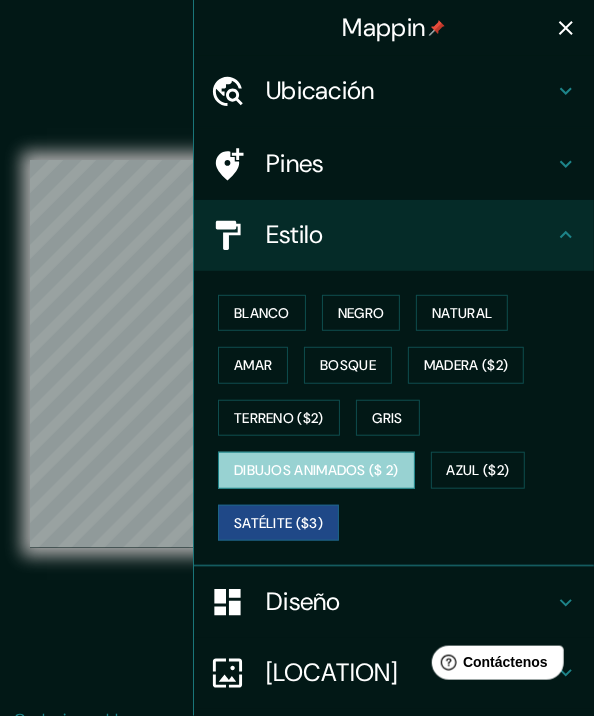 click on "Dibujos animados ($ 2)" at bounding box center [316, 470] 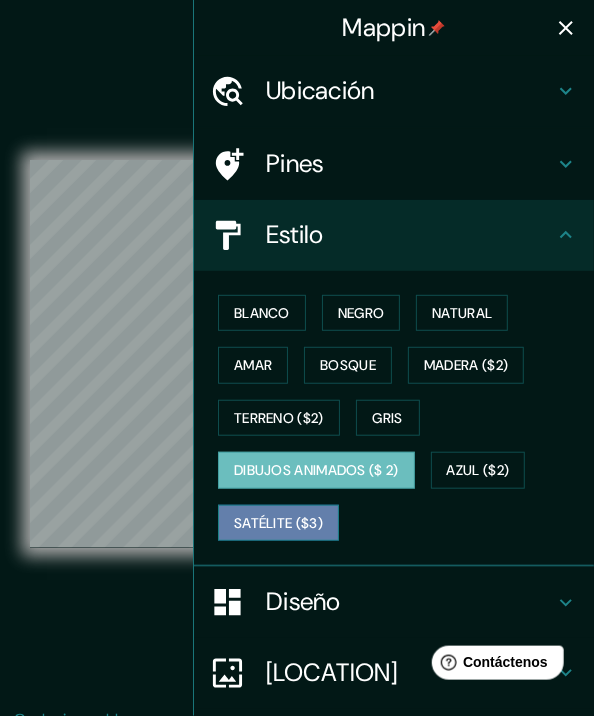 click on "Satélite ($3)" at bounding box center (278, 523) 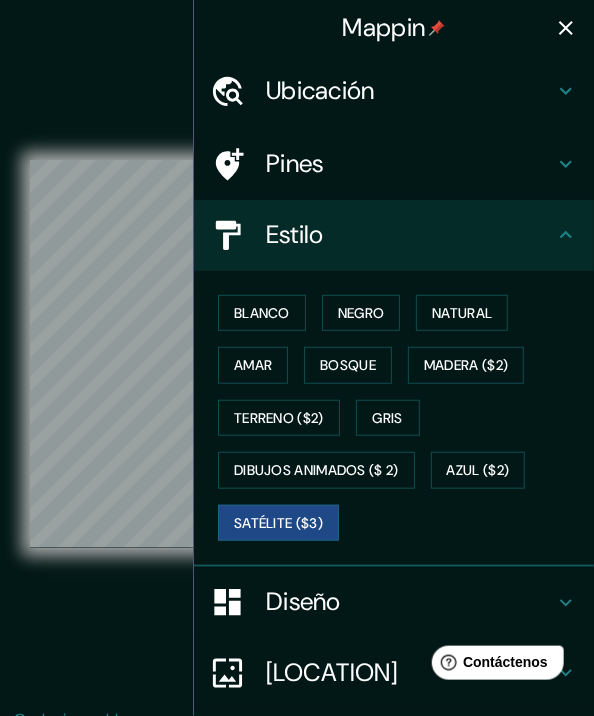 click 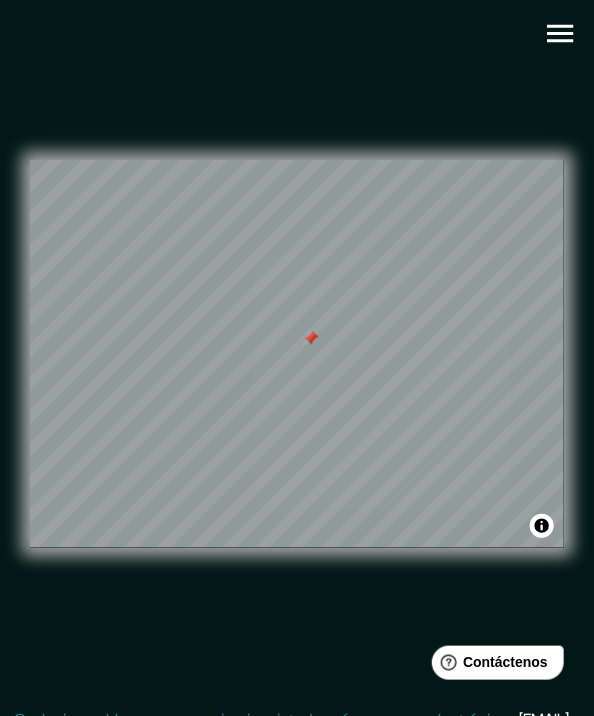 click 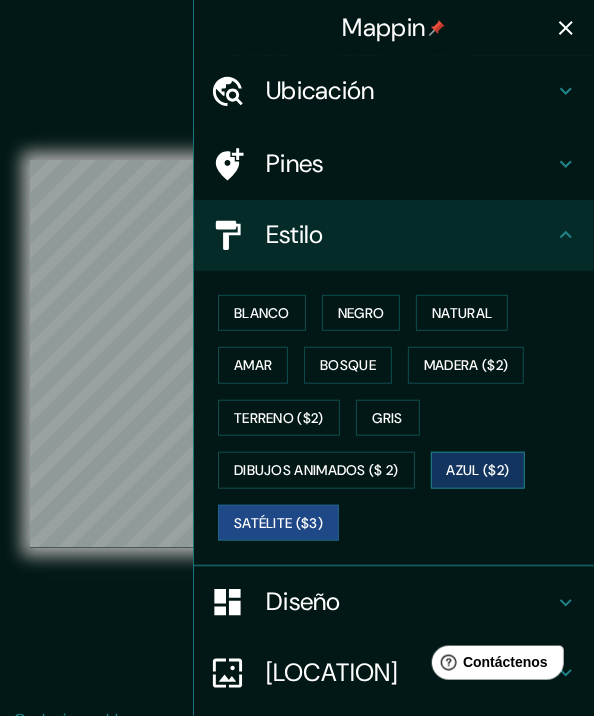 click on "Azul ($2)" at bounding box center [478, 470] 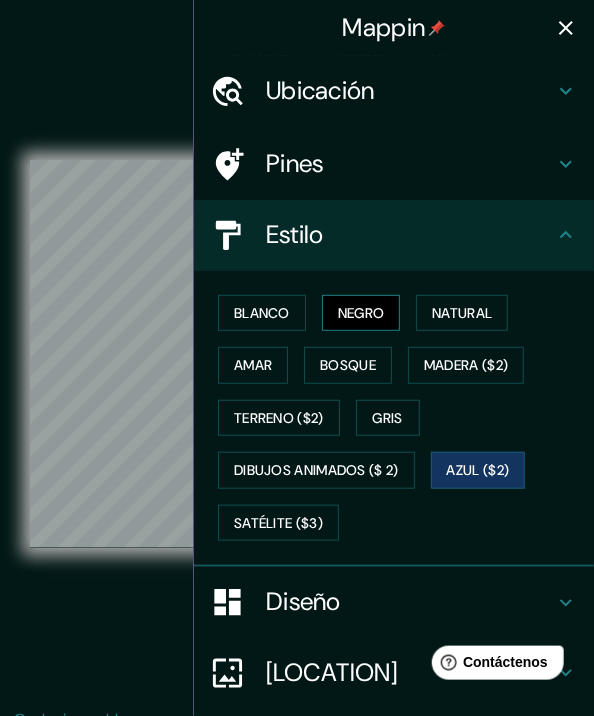 click on "Negro" at bounding box center [361, 313] 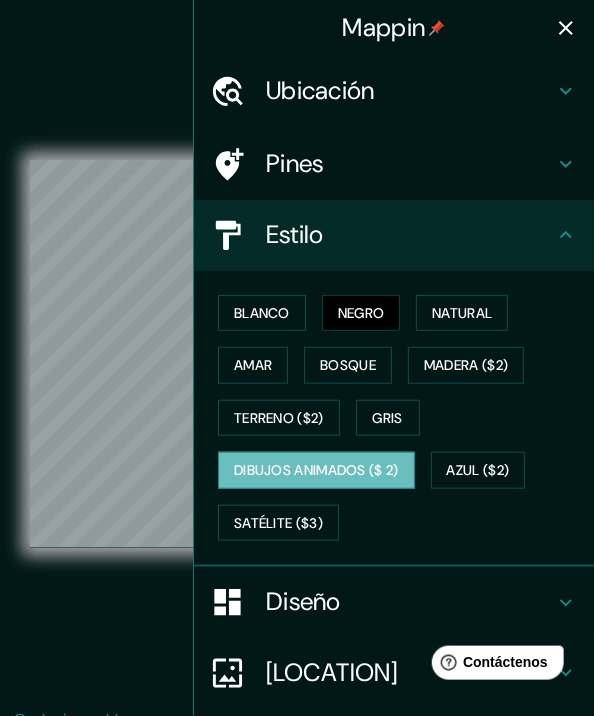 click on "Dibujos animados ($ 2)" at bounding box center [316, 470] 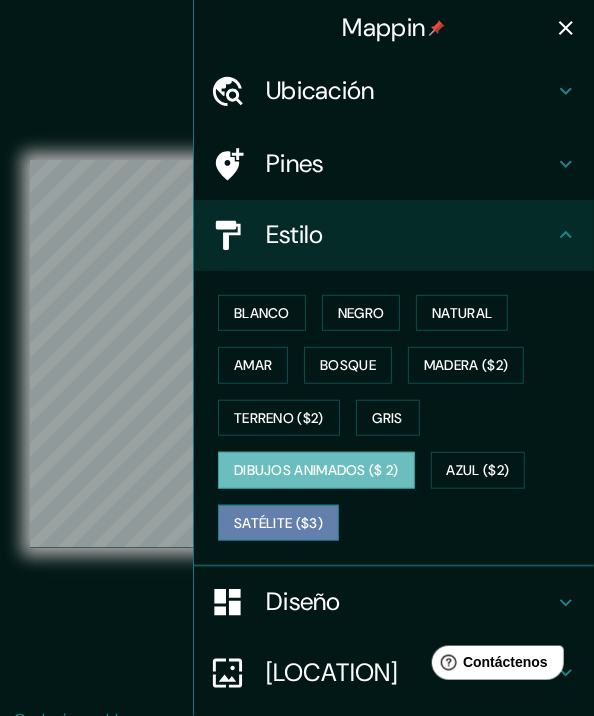 click on "Satélite ($3)" at bounding box center (278, 523) 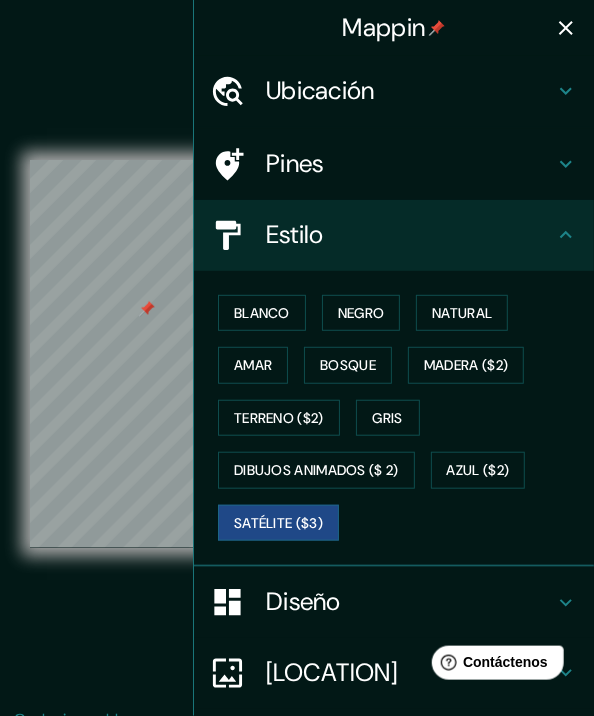 click on "Mappin Ubicación [STATE], [COUNTRY] Pines Estilo Blanco Negro Natural Amar Bosque Madera ($2) Terreno ($2) Gris Dibujos animados ($ 2) Azul ($2) Satélite ($3) Diseño Frontera Elige un borde.  Sugerencia : puedes hacer que las capas del marco sean opacas para crear algunos efectos geniales. Ninguno Sencillo Transparente Capricho Tamaño A4 single Crear el mapa © Mapbox   © OpenStreetMap   Improve this map   © Maxar Cualquier problema, sugerencia o inquietud, envíe un correo electrónico  a [EMAIL] . . ." at bounding box center (297, 358) 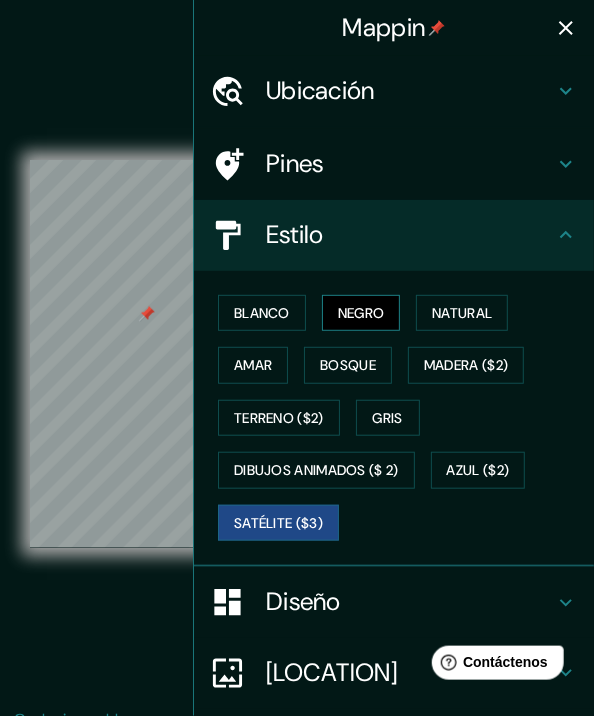 click on "Negro" at bounding box center [361, 313] 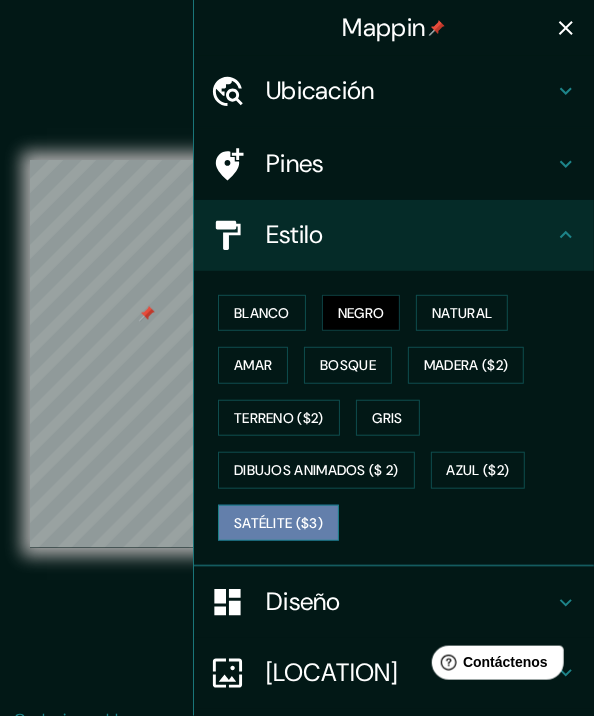click on "Satélite ($3)" at bounding box center [278, 523] 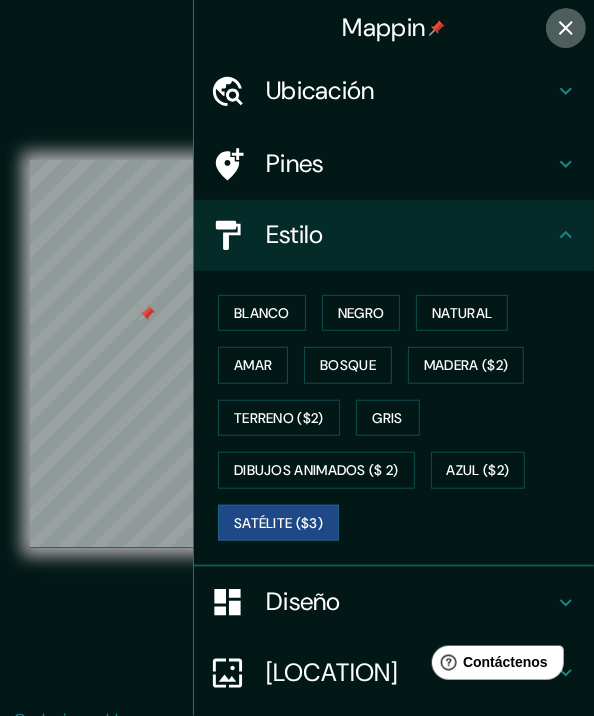 click at bounding box center [566, 28] 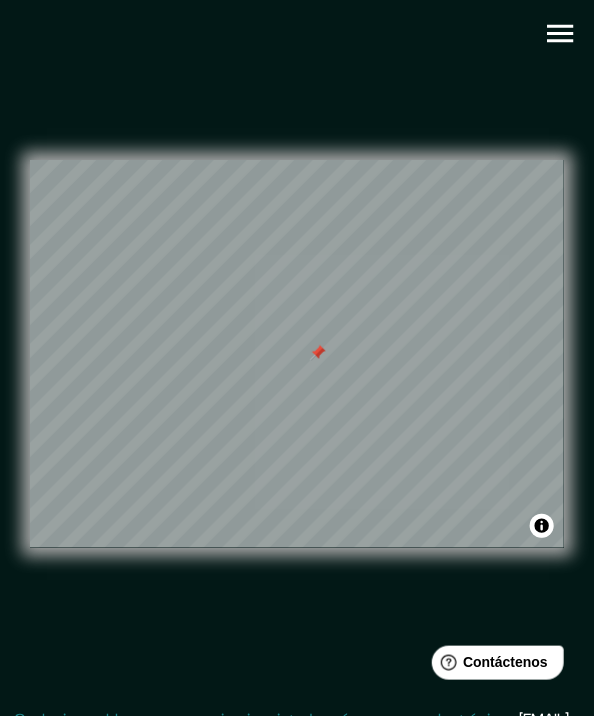 click at bounding box center (318, 353) 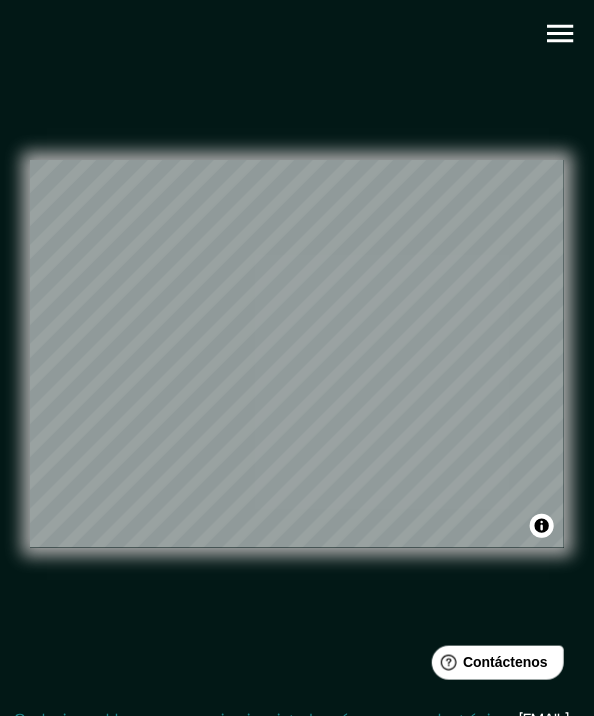 click on "© Mapbox   © OpenStreetMap   Improve this map   © Maxar" at bounding box center (297, 354) 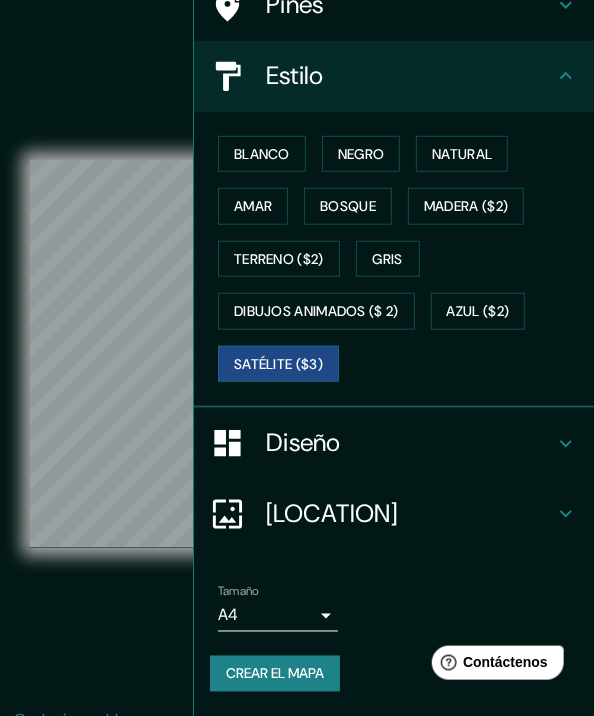 scroll, scrollTop: 189, scrollLeft: 0, axis: vertical 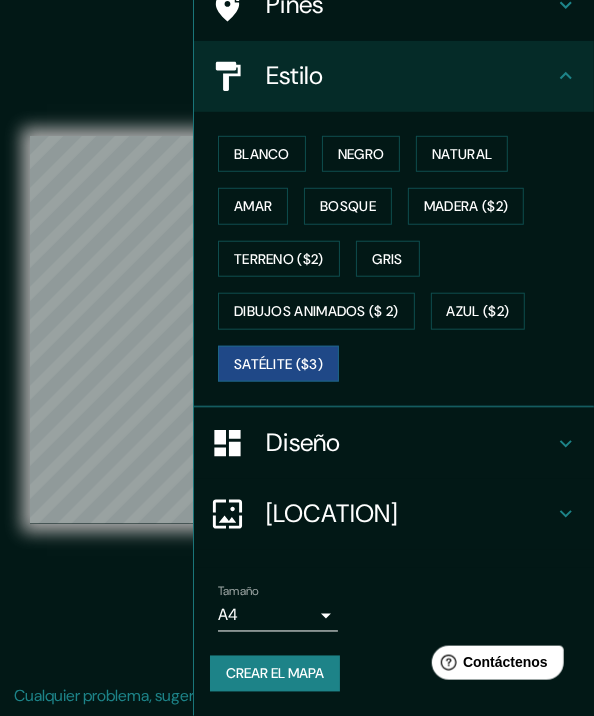 click on "Diseño" at bounding box center [410, 443] 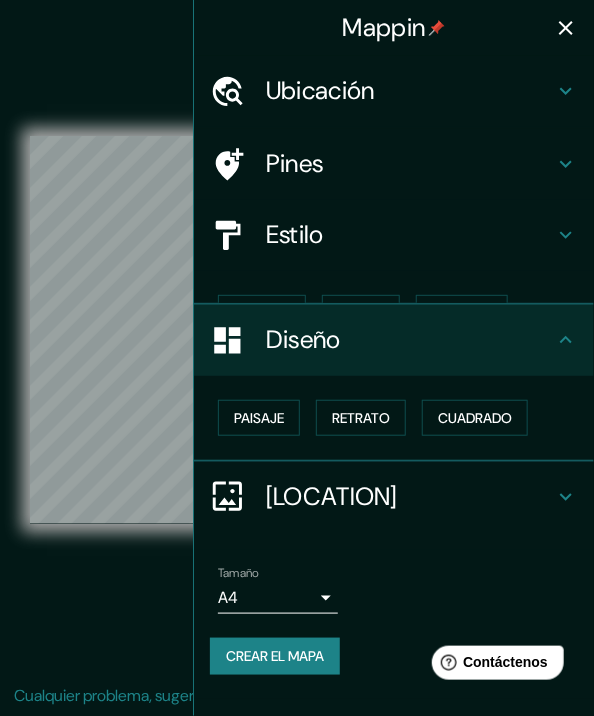 scroll, scrollTop: 0, scrollLeft: 0, axis: both 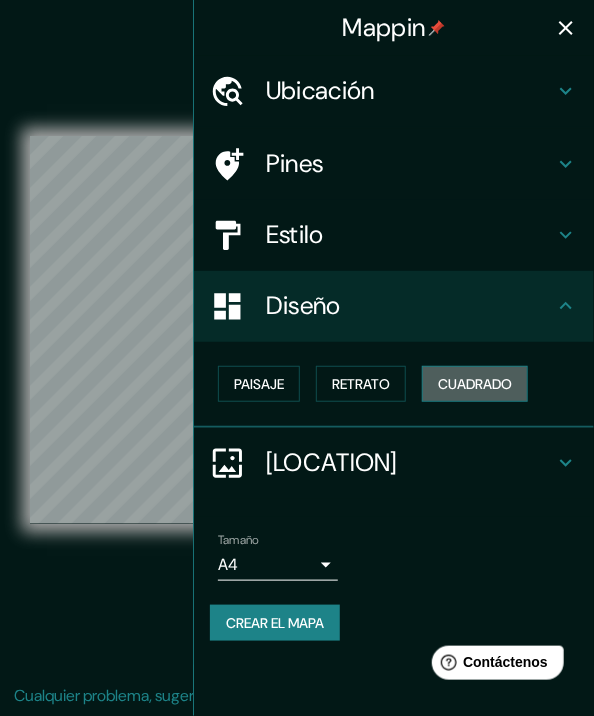 click on "Cuadrado" at bounding box center [475, 384] 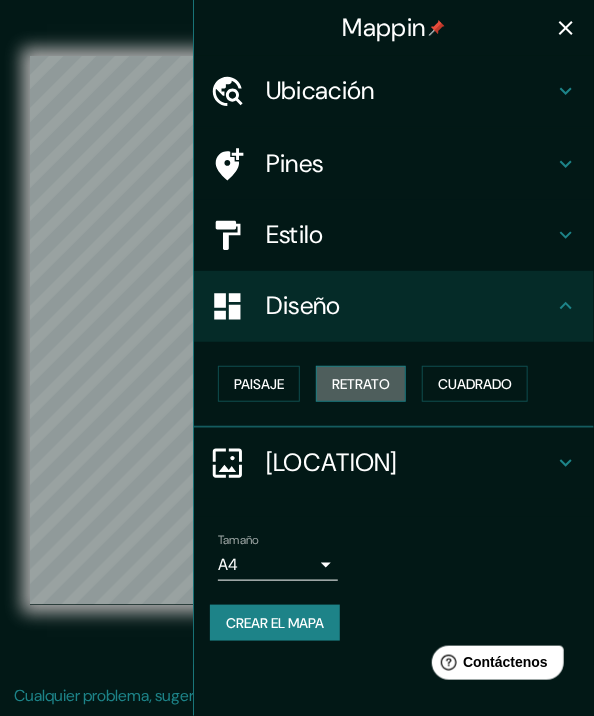 click on "Retrato" at bounding box center [361, 384] 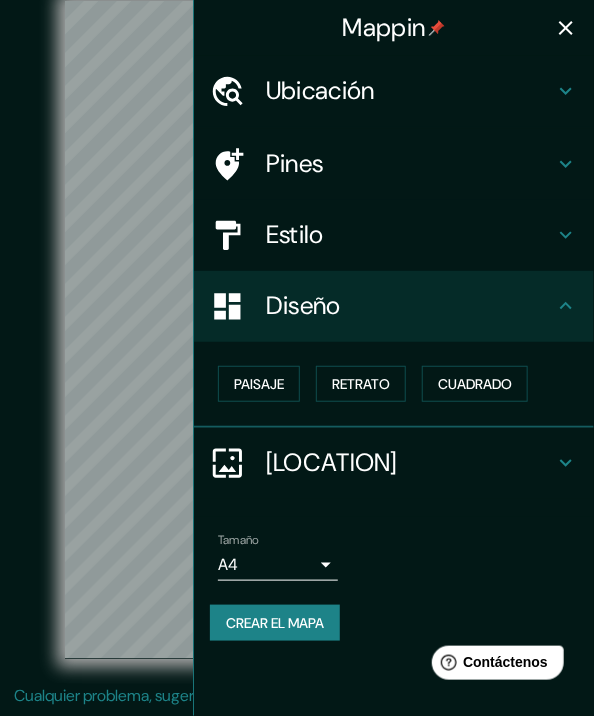click on "Paisaje Retrato Cuadrado" at bounding box center (402, 384) 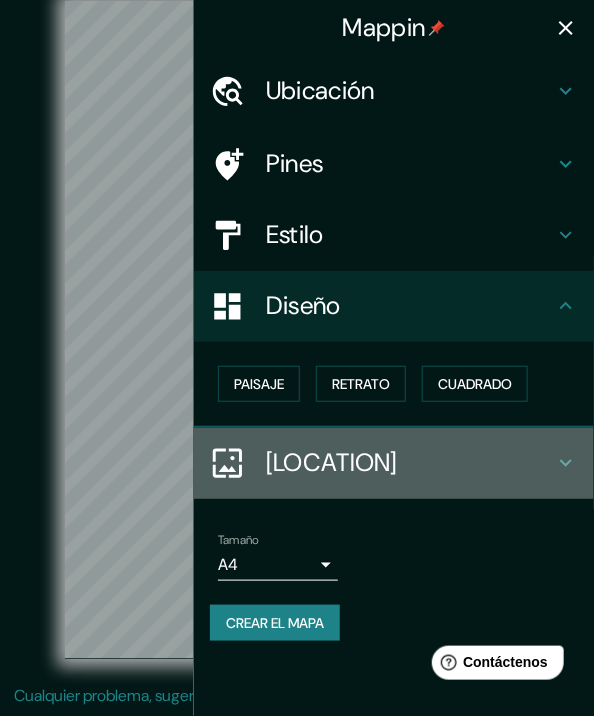 click on "[LOCATION]" at bounding box center [394, 463] 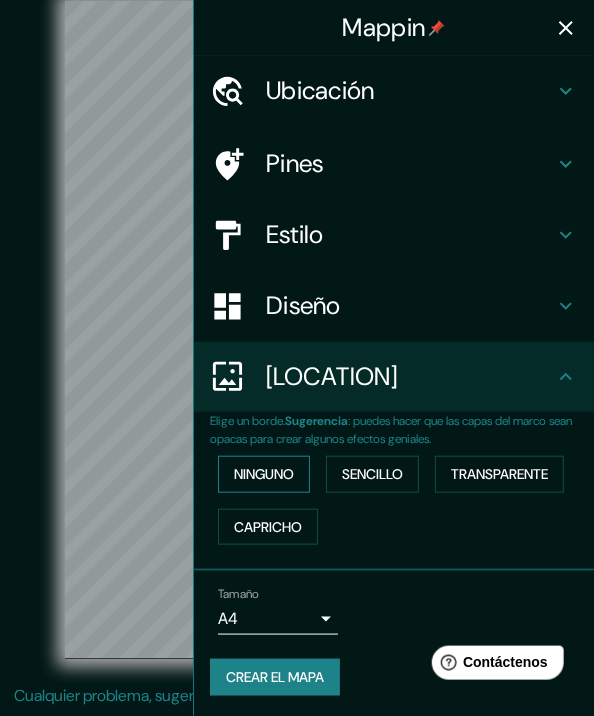 click on "Ninguno" at bounding box center (264, 474) 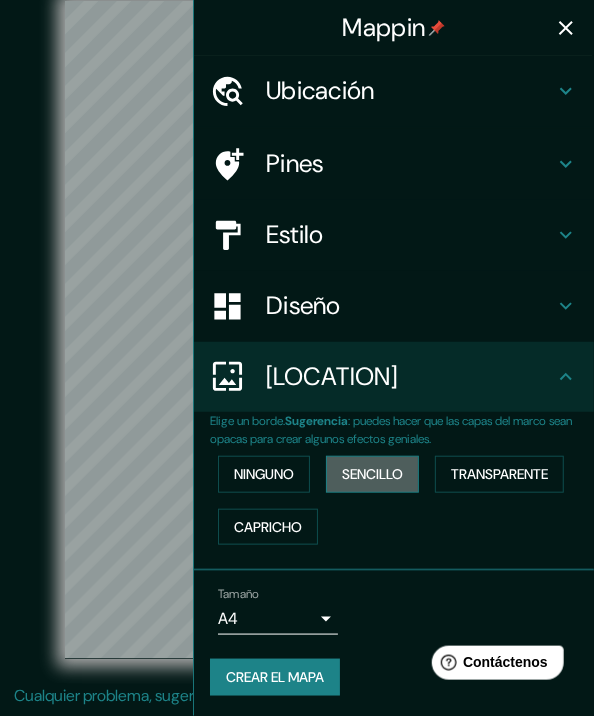 click on "Sencillo" at bounding box center [372, 474] 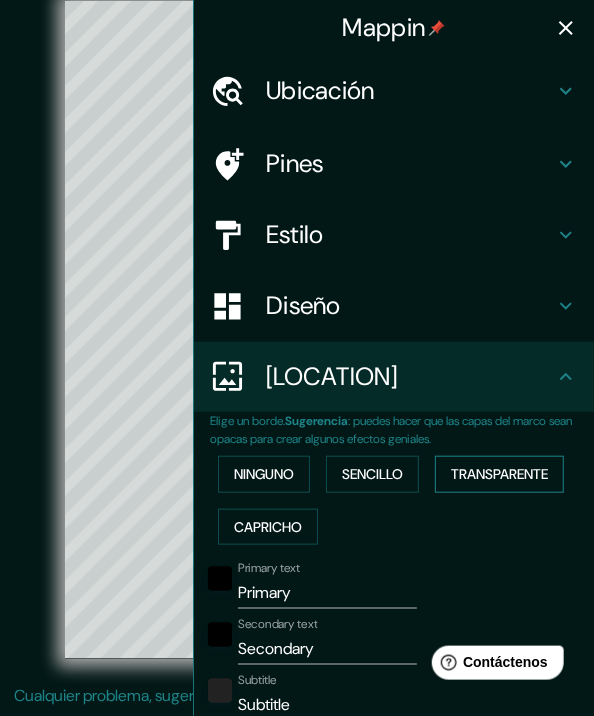 click on "Transparente" at bounding box center [499, 474] 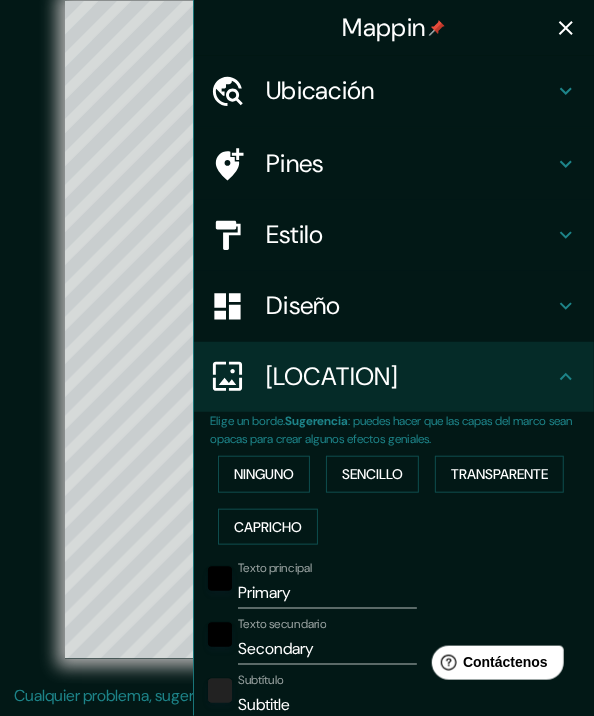 click on "Ninguno Sencillo Transparente Capricho" at bounding box center (402, 500) 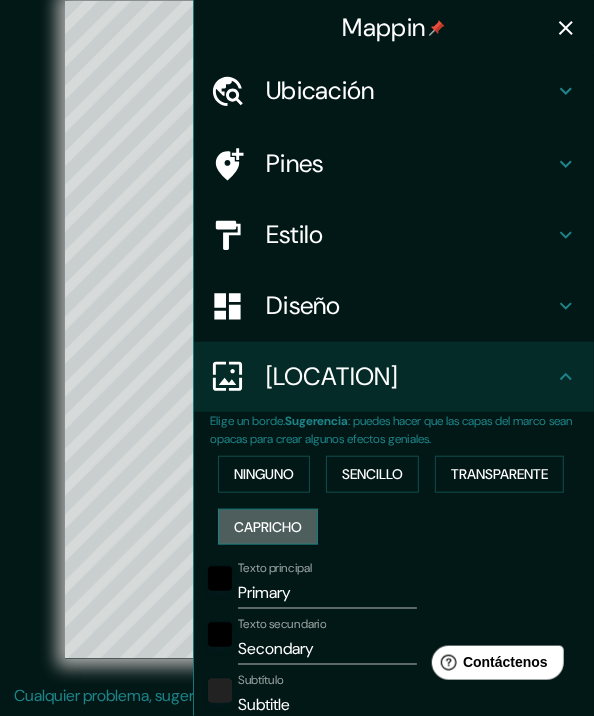click on "Capricho" at bounding box center (268, 527) 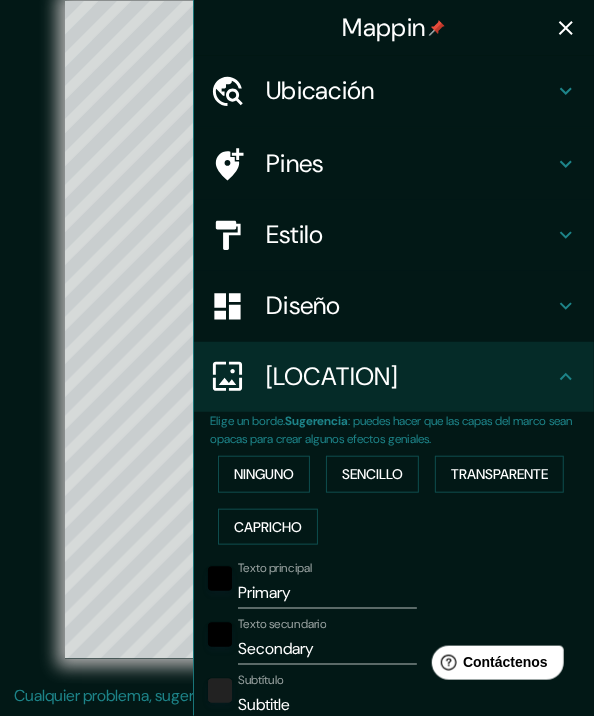click 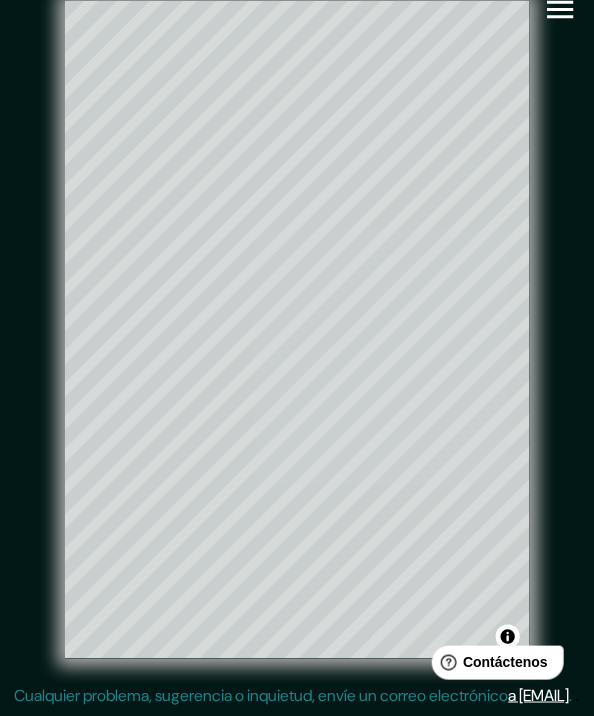 type on "37" 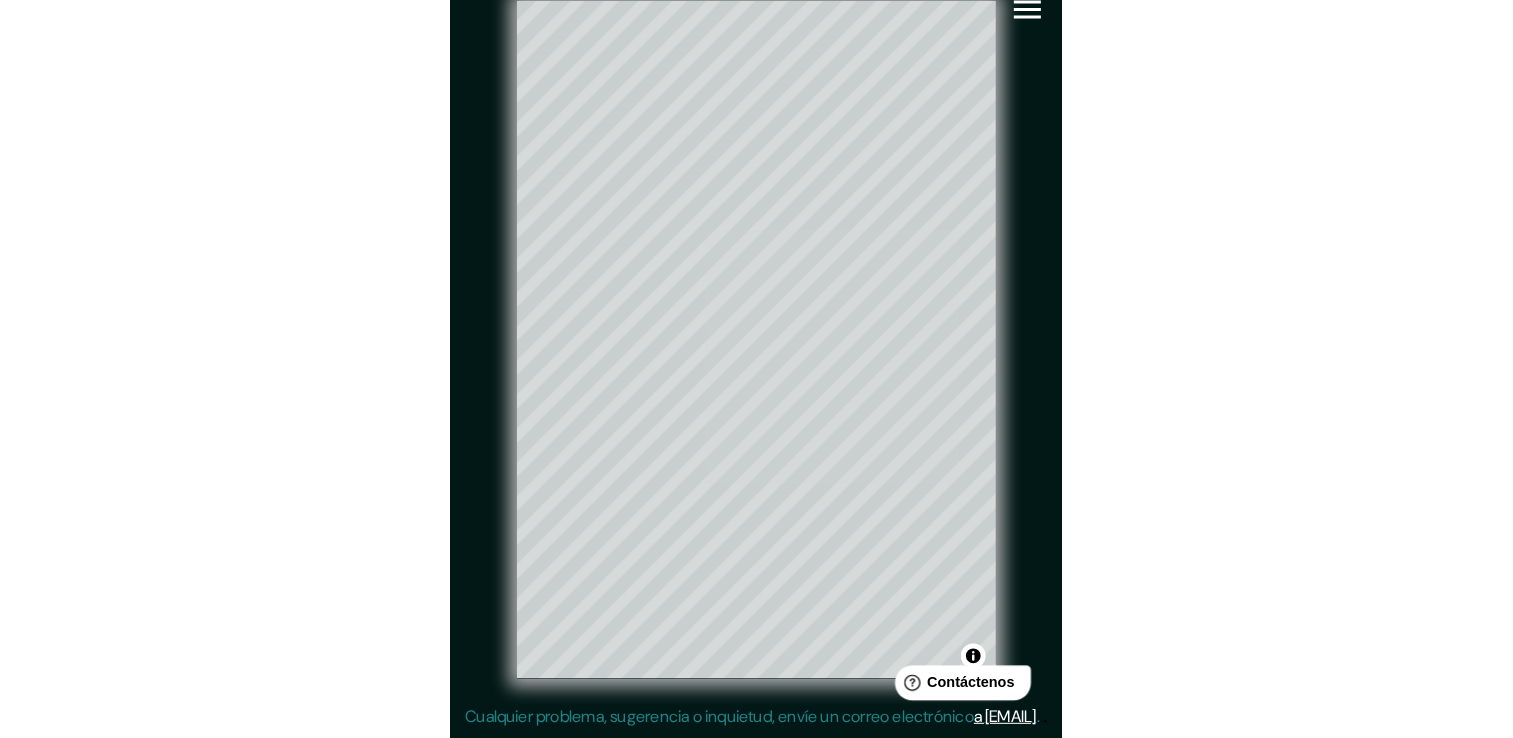 scroll, scrollTop: 22, scrollLeft: 0, axis: vertical 